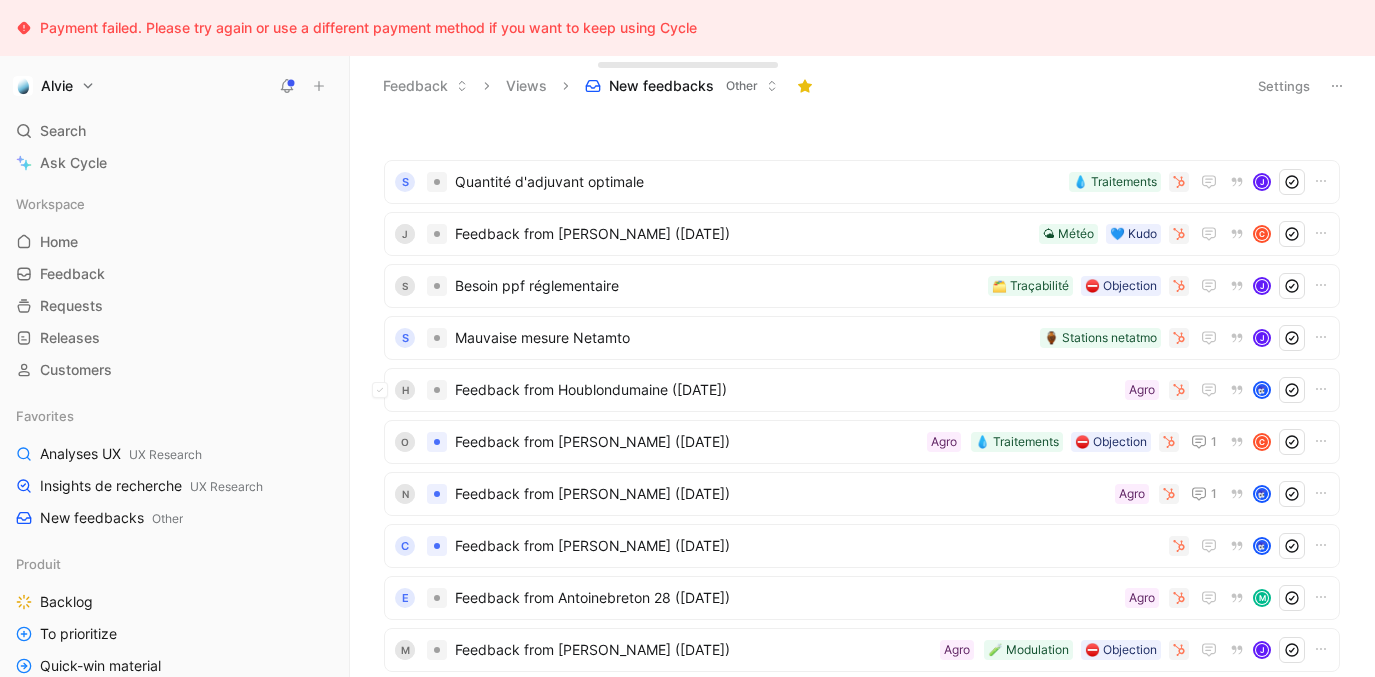 scroll, scrollTop: 0, scrollLeft: 0, axis: both 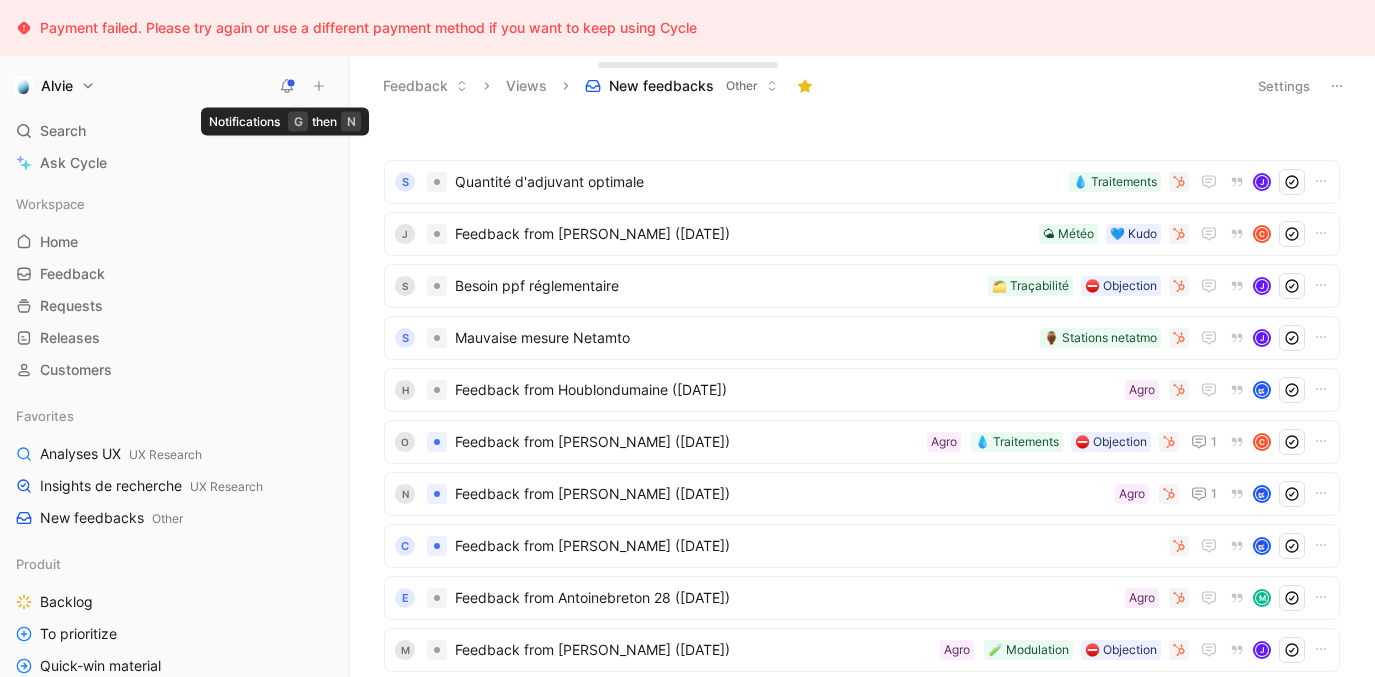 click 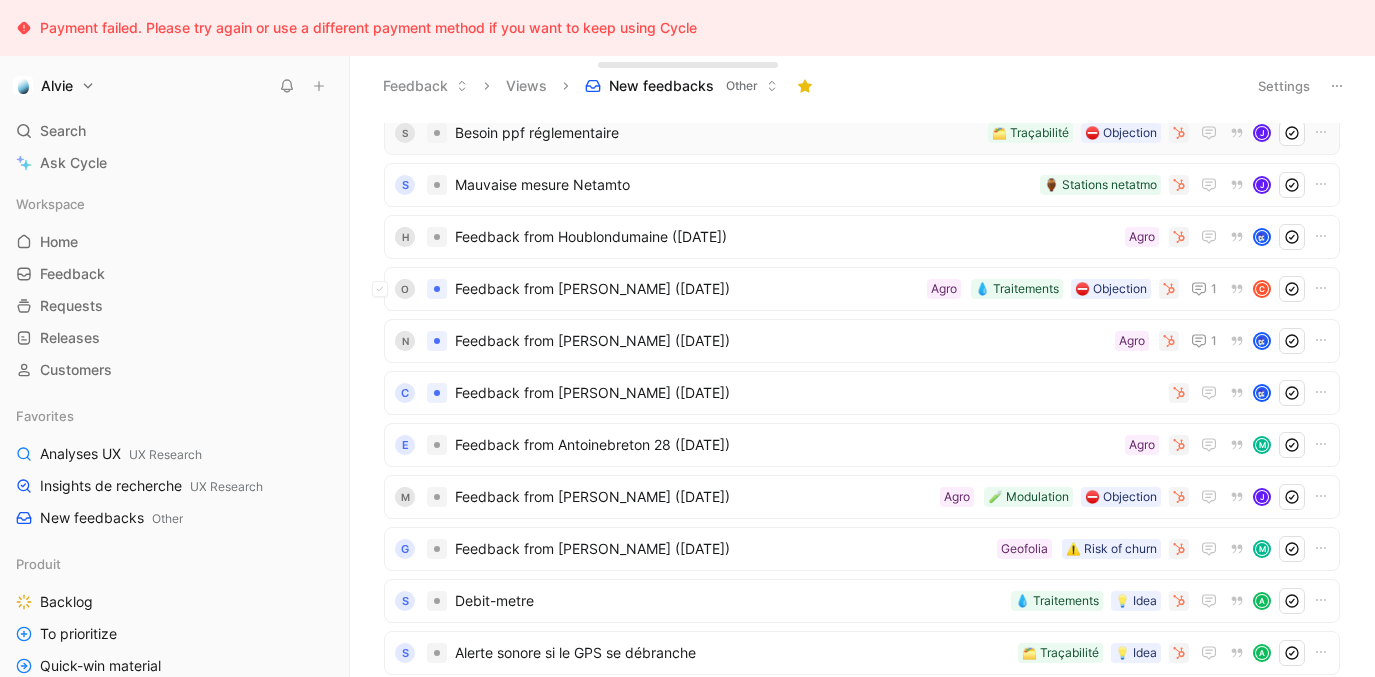 scroll, scrollTop: 0, scrollLeft: 0, axis: both 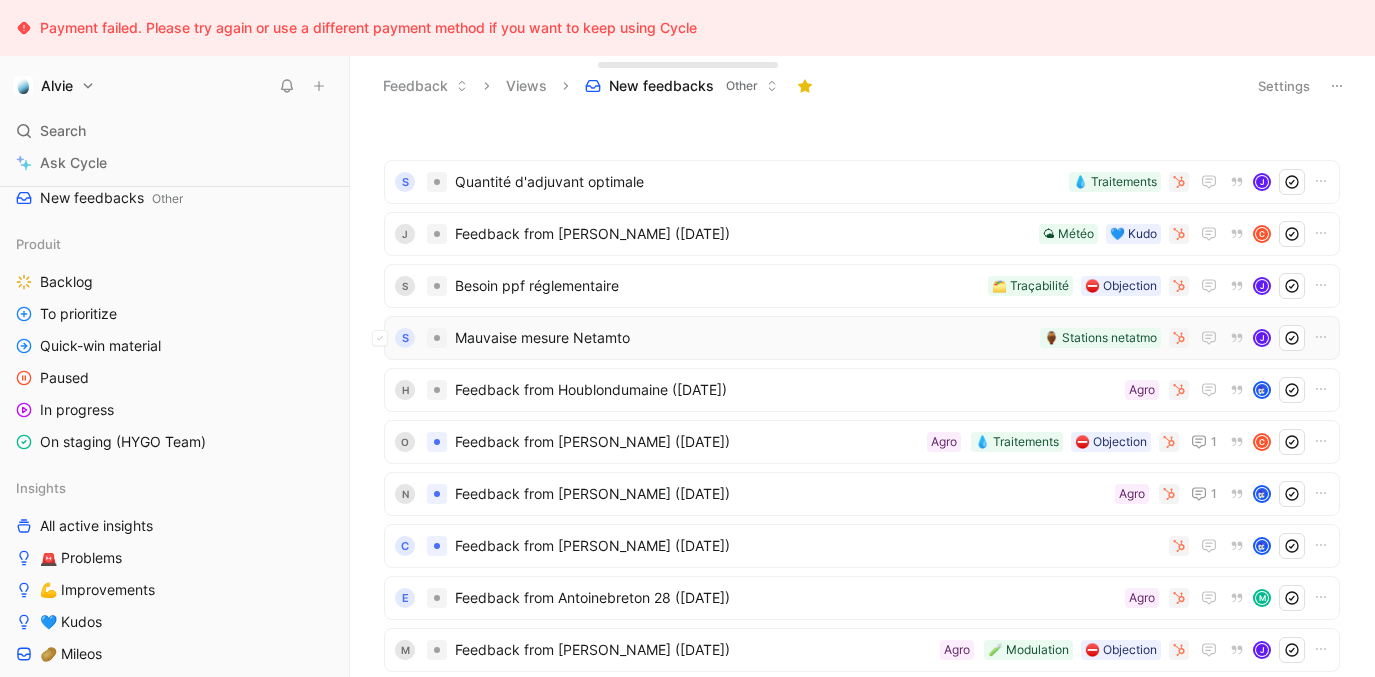 click on "Mauvaise mesure Netamto" at bounding box center [743, 338] 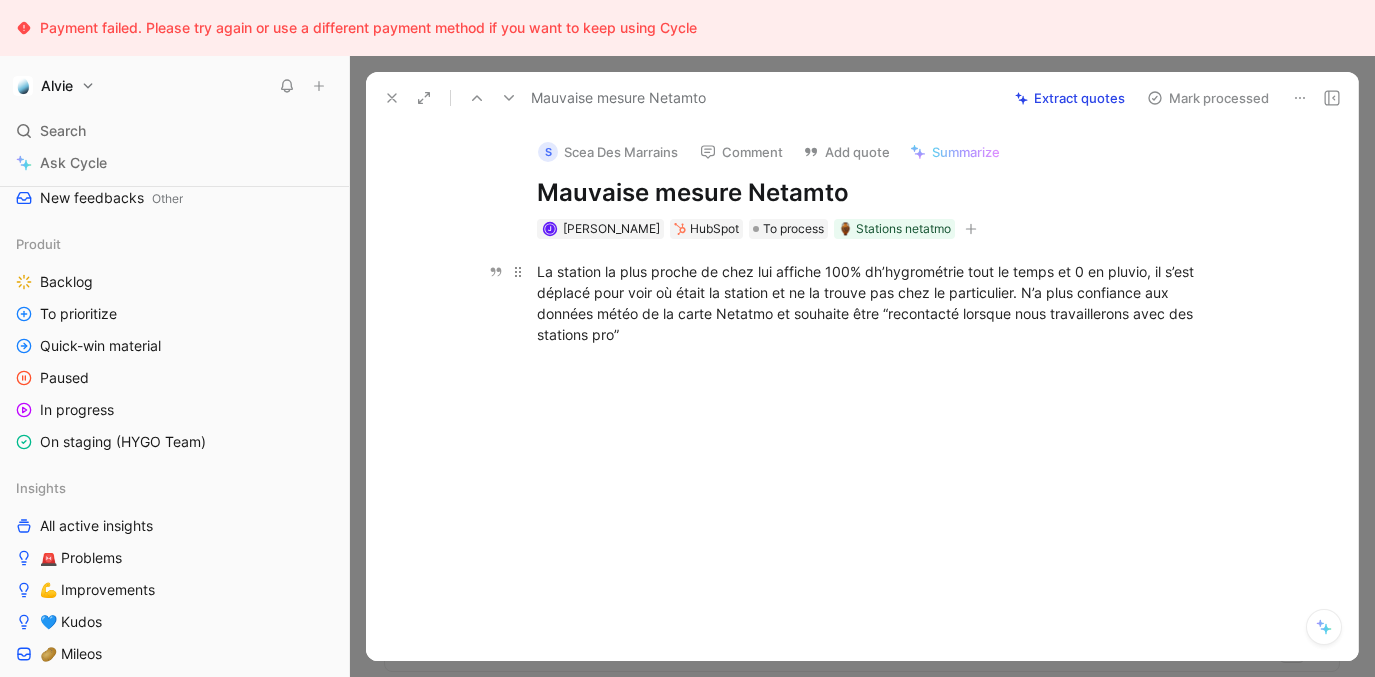 click on "La station la plus proche de chez lui affiche 100% dh’hygrométrie tout le temps et 0 en pluvio, il s’est déplacé pour voir où était la station et ne la trouve pas chez le particulier. N’a plus confiance aux données météo de la carte Netatmo et souhaite être “recontacté lorsque nous travaillerons avec des stations pro”" at bounding box center (883, 303) 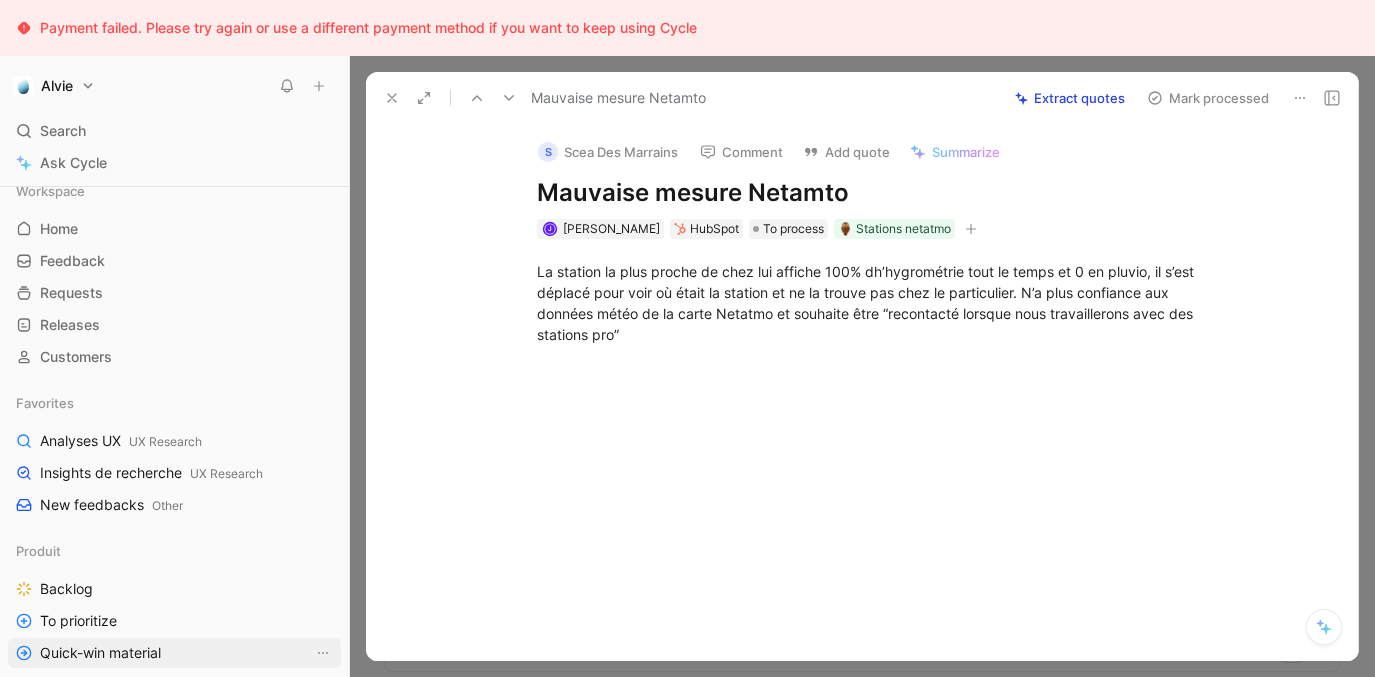 scroll, scrollTop: 0, scrollLeft: 0, axis: both 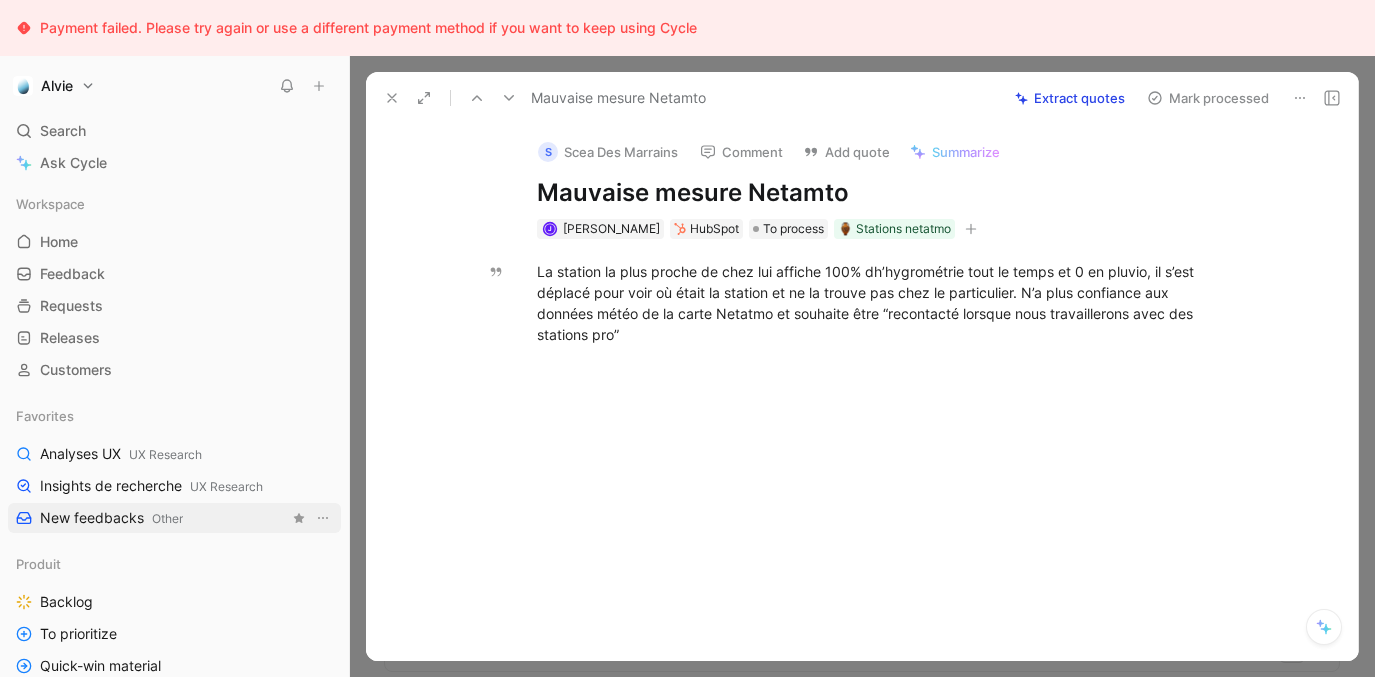 click on "New feedbacks Other" at bounding box center (111, 518) 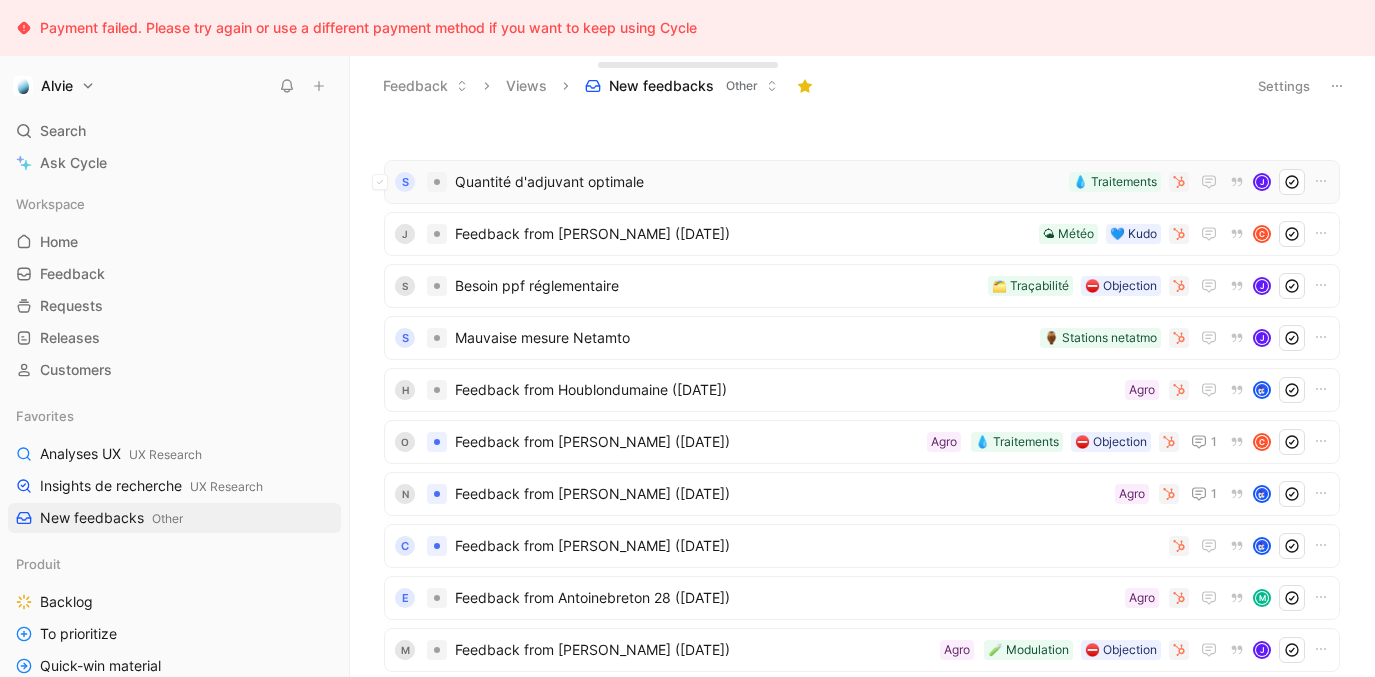 click on "Quantité d'adjuvant optimale" at bounding box center [758, 182] 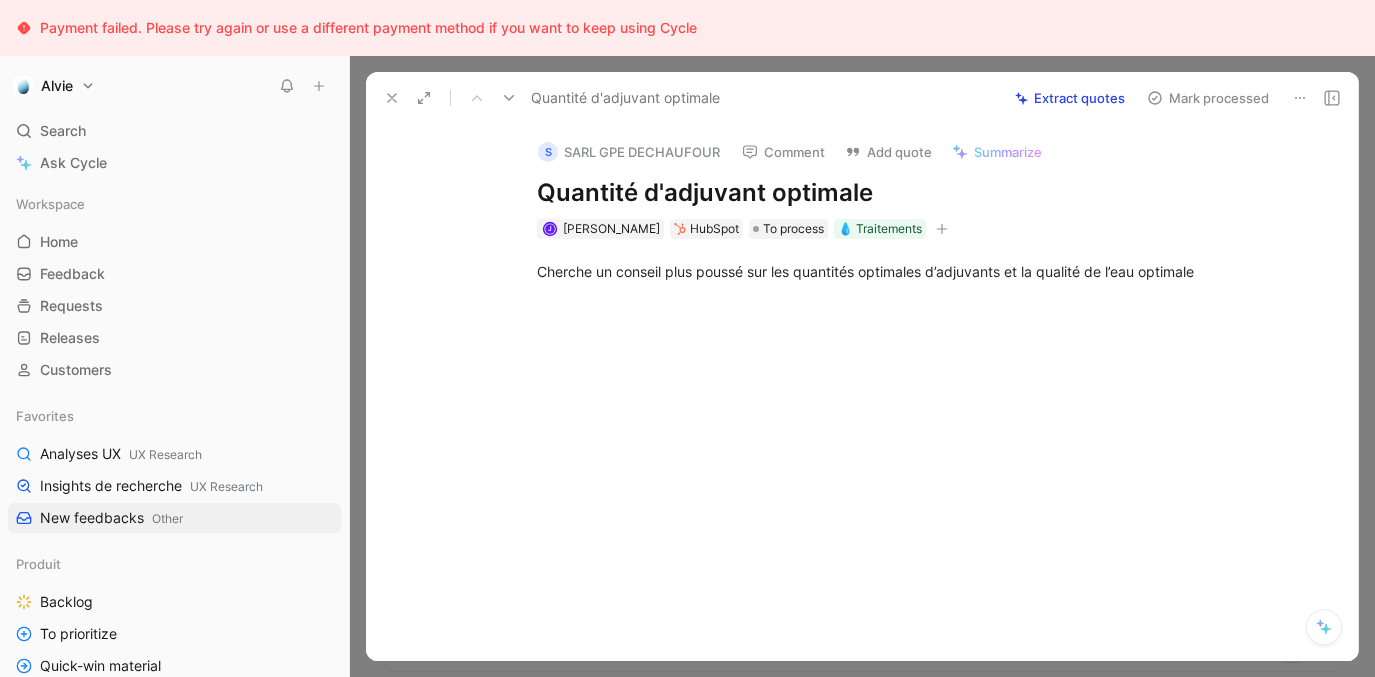 click at bounding box center [392, 98] 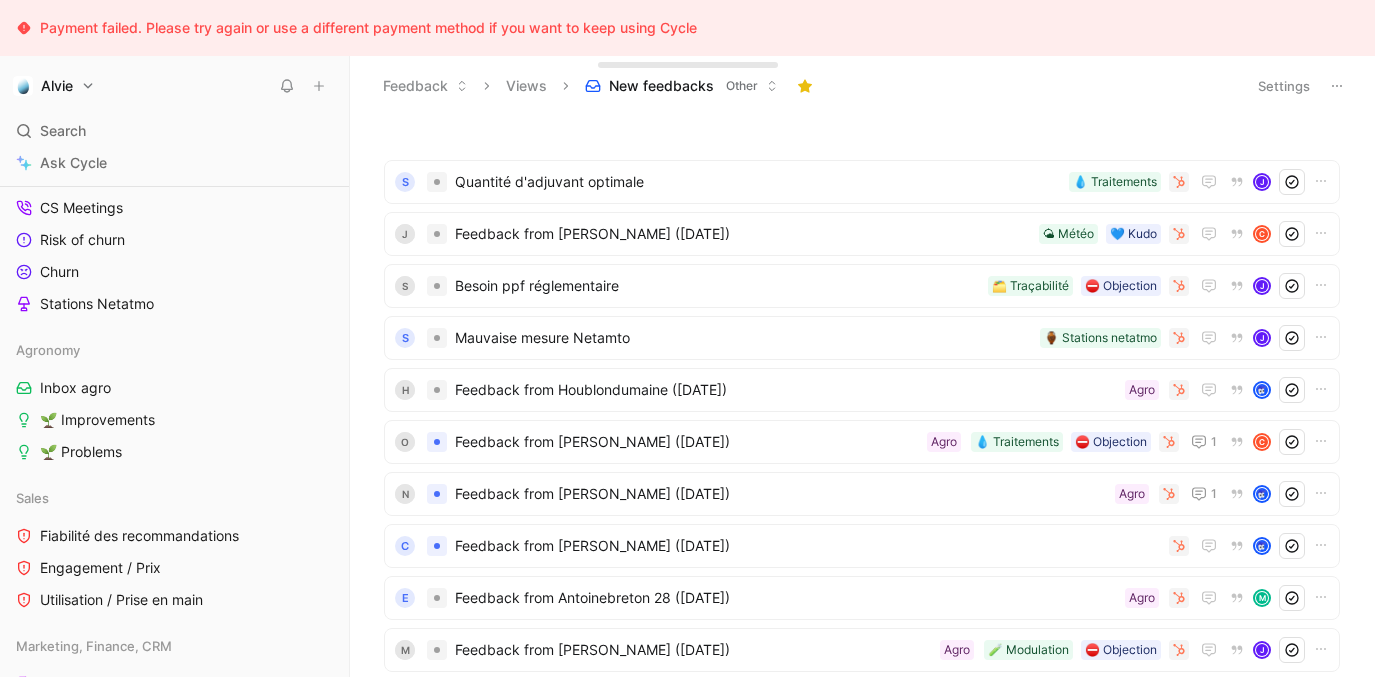 scroll, scrollTop: 1470, scrollLeft: 0, axis: vertical 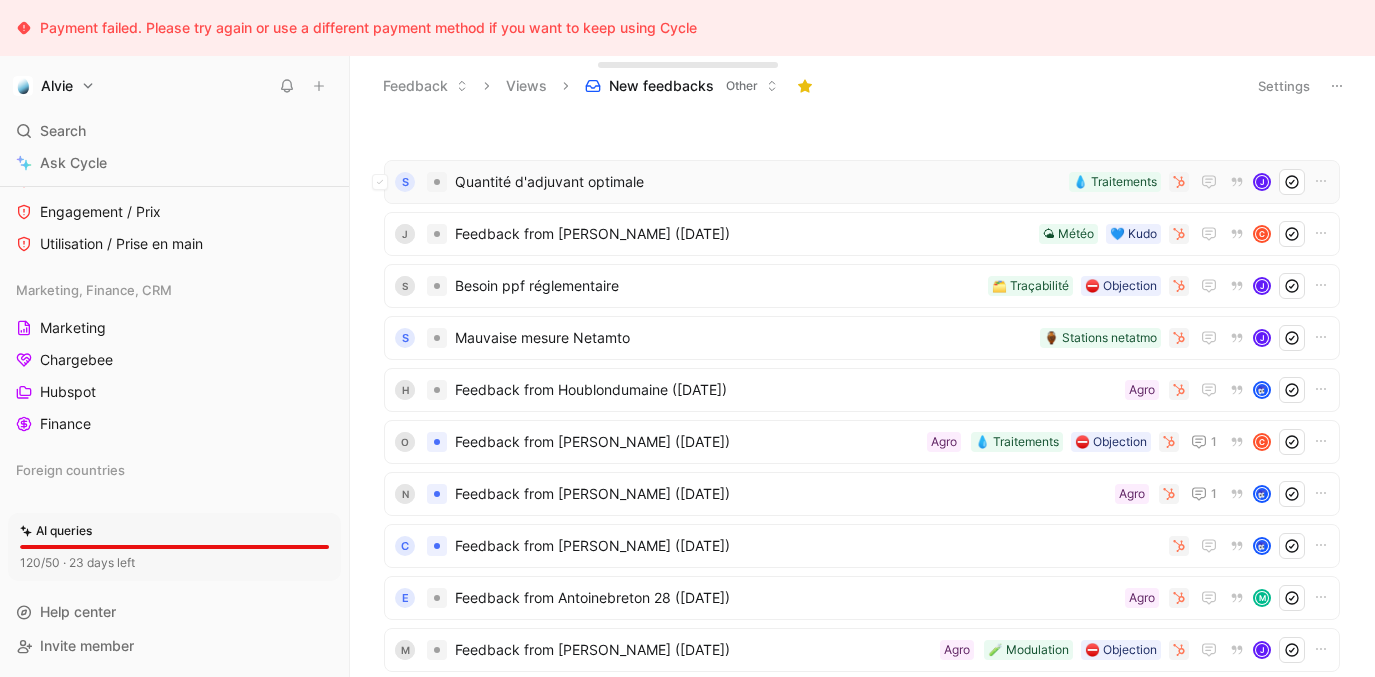 click on "Quantité d'adjuvant optimale" at bounding box center (758, 182) 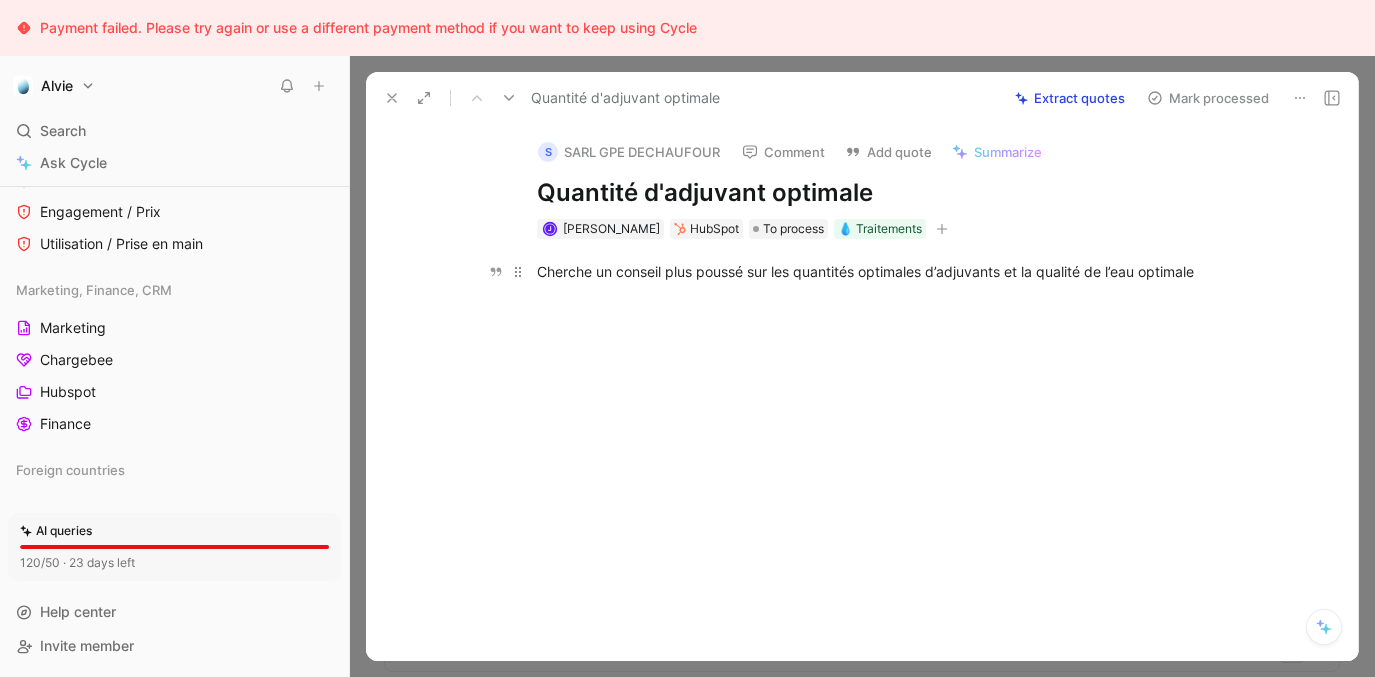 click on "Cherche un conseil plus poussé sur les quantités optimales d’adjuvants et la qualité de l’eau optimale" at bounding box center (883, 271) 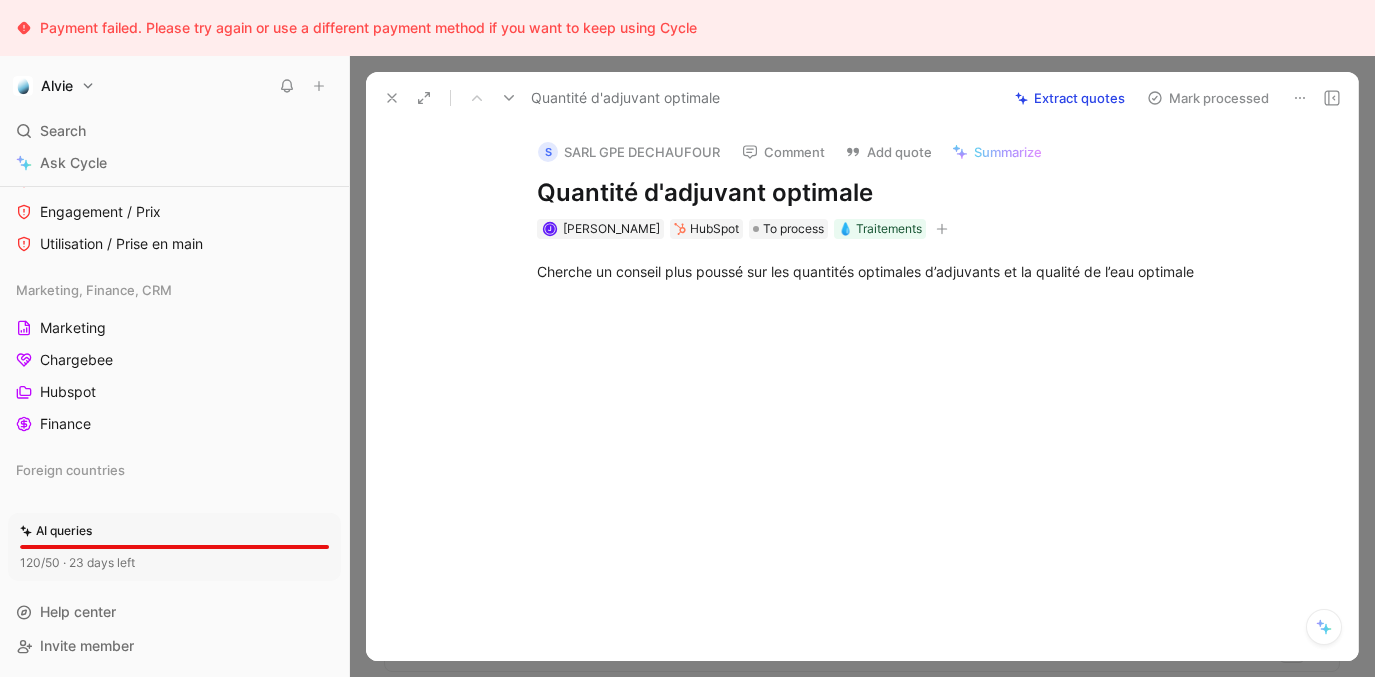 click 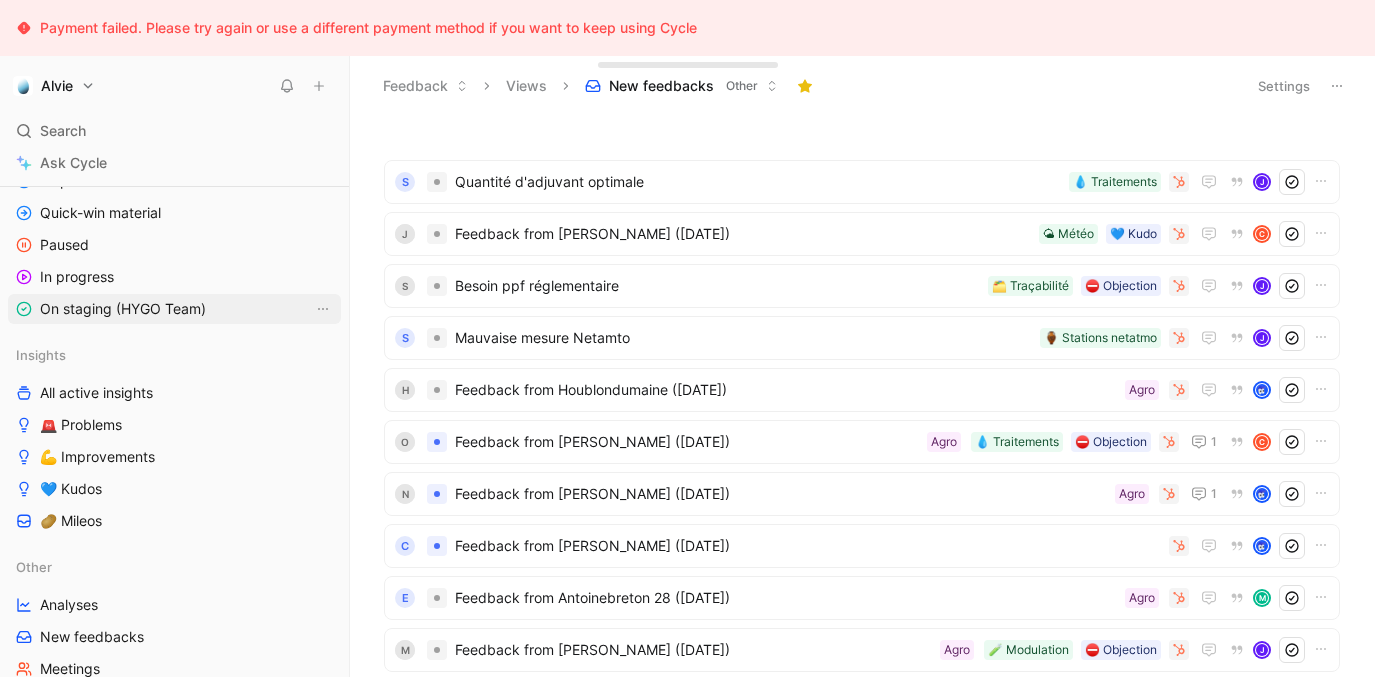 scroll, scrollTop: 450, scrollLeft: 0, axis: vertical 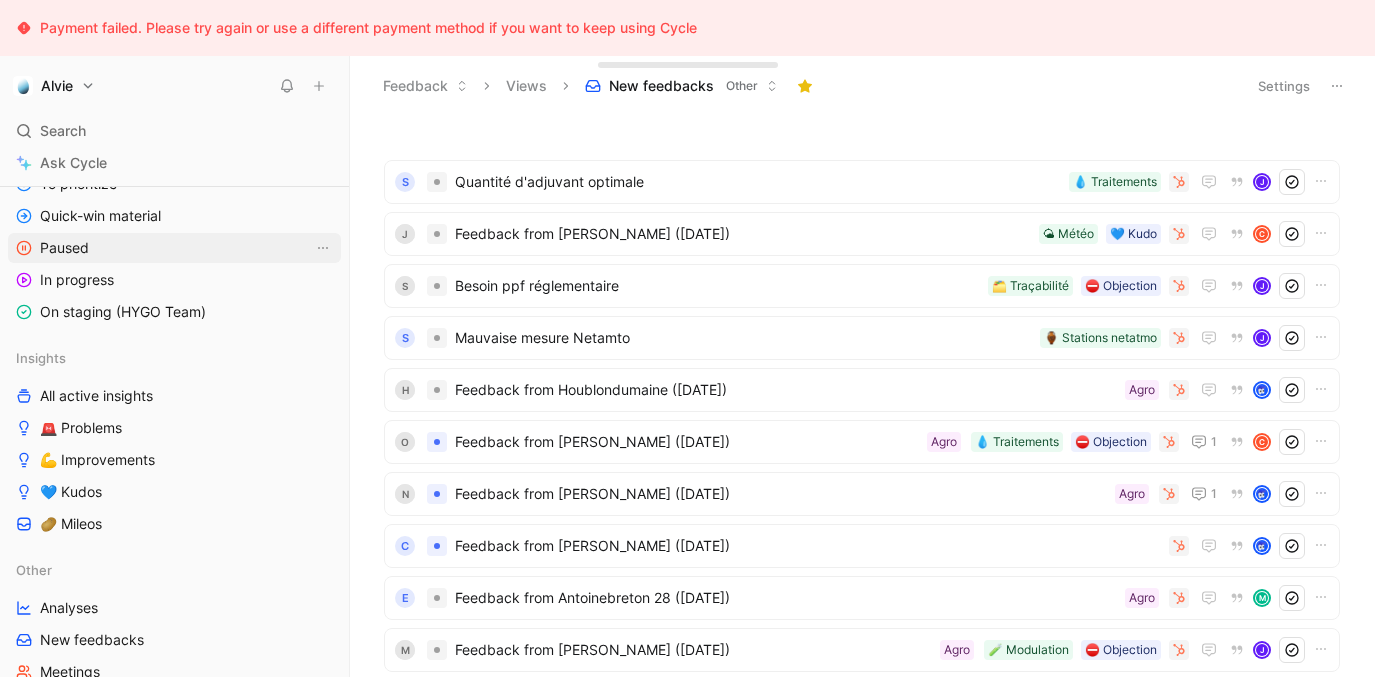 click on "Paused" at bounding box center [174, 248] 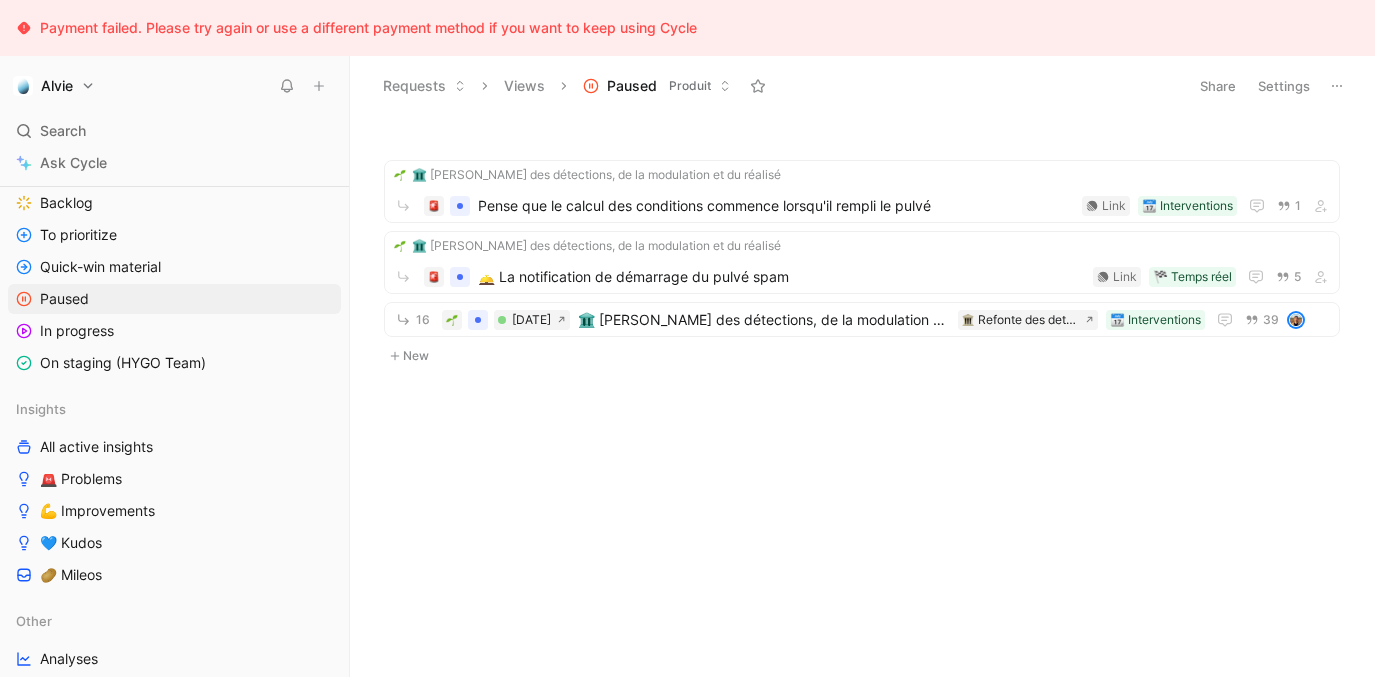 scroll, scrollTop: 366, scrollLeft: 0, axis: vertical 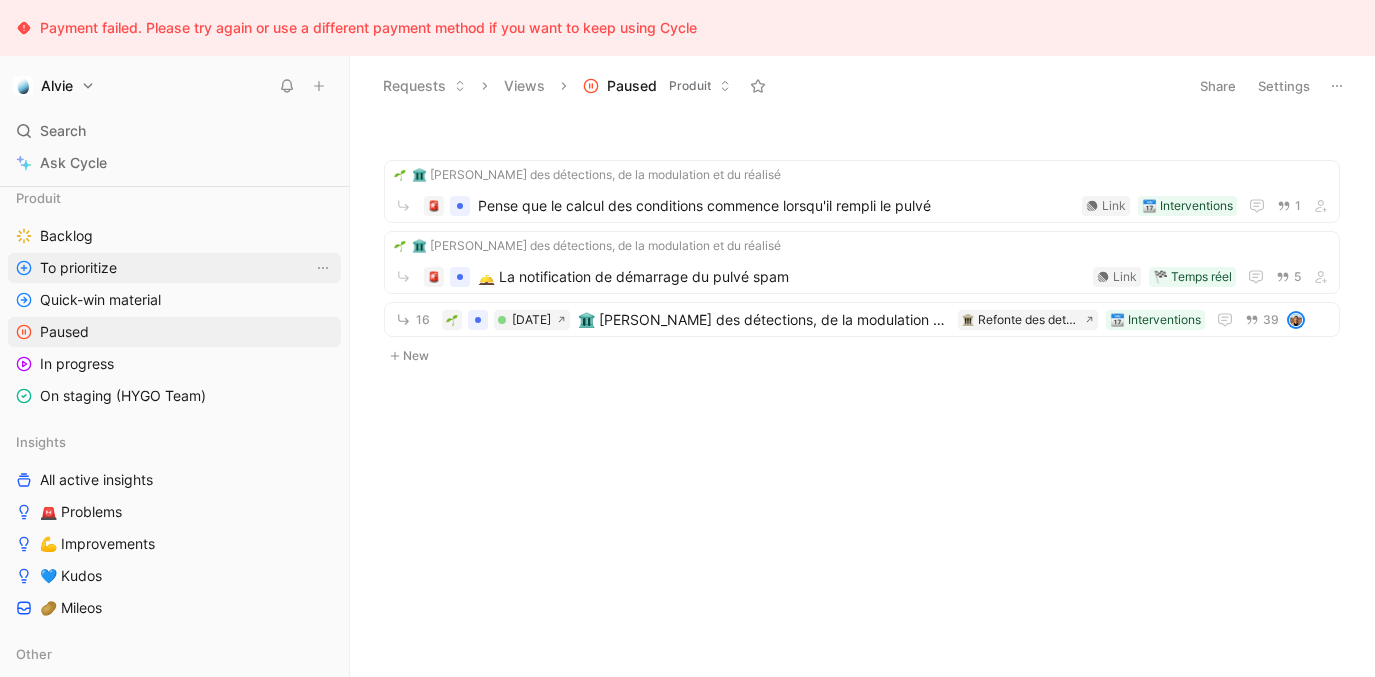 click on "To prioritize" at bounding box center (78, 268) 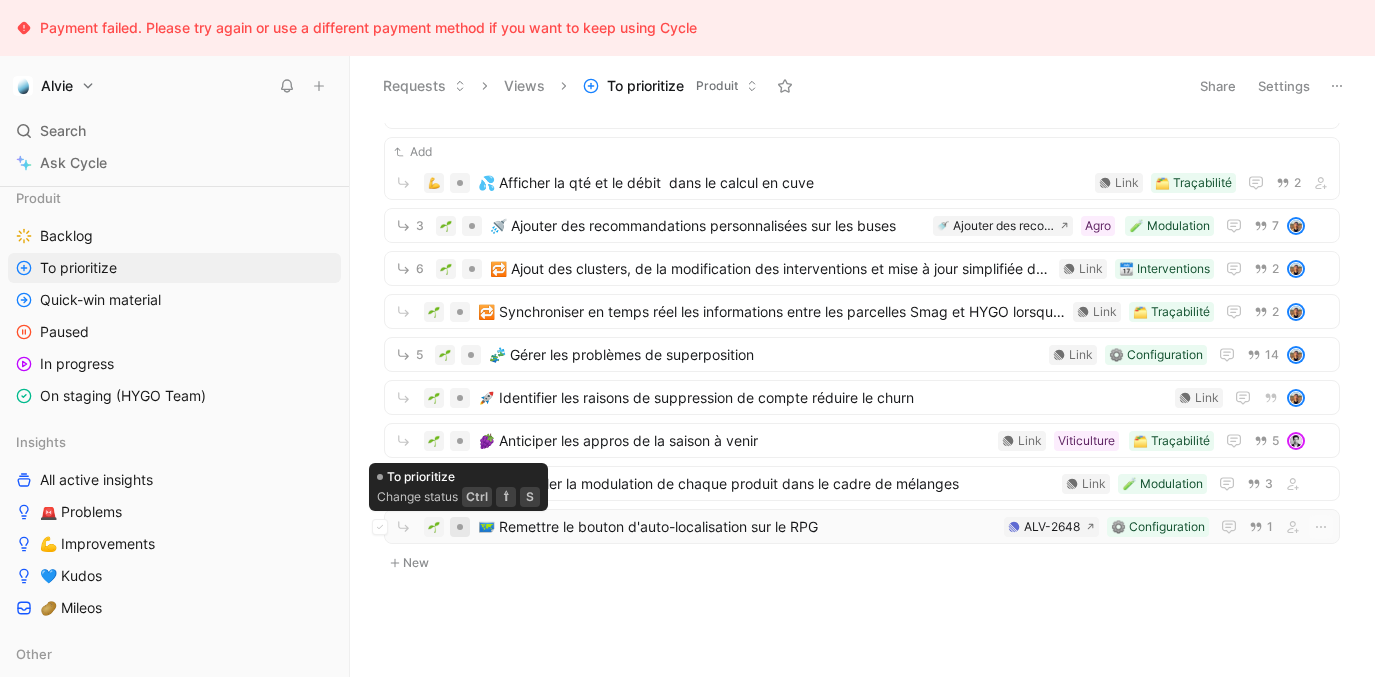 scroll, scrollTop: 0, scrollLeft: 0, axis: both 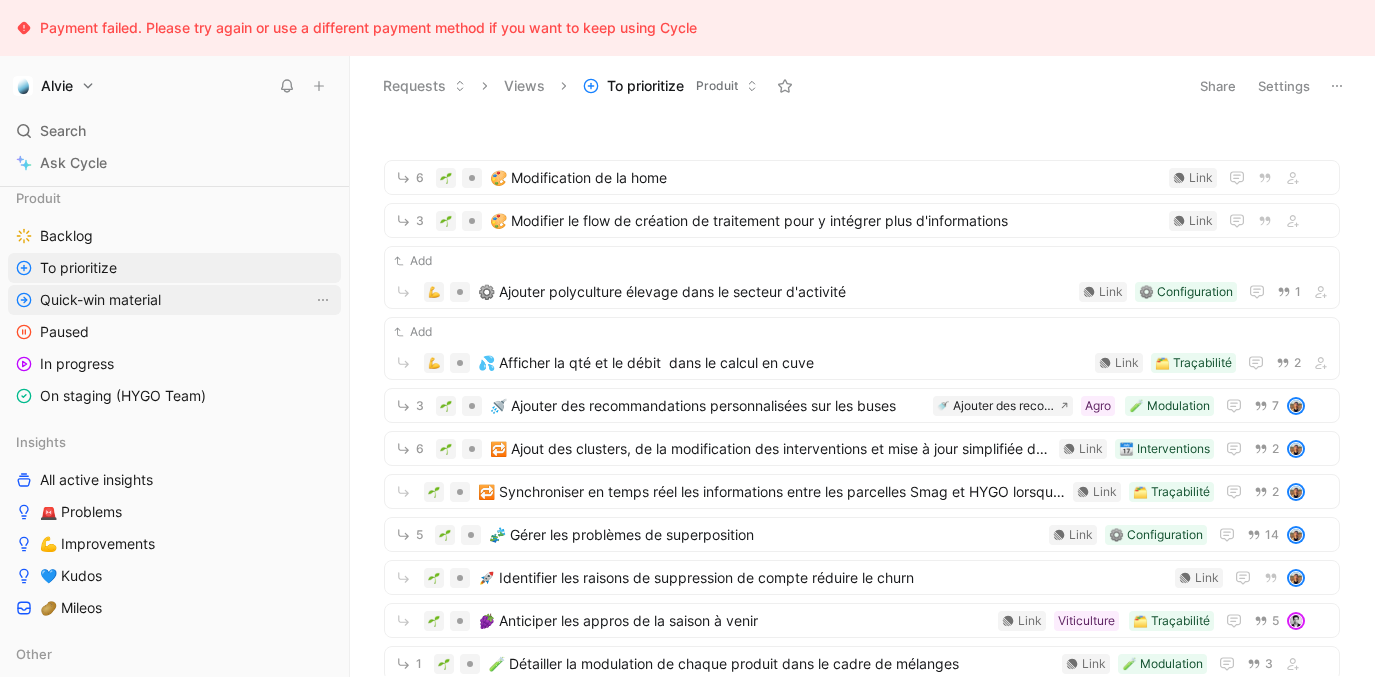 click on "Quick-win material" at bounding box center (174, 300) 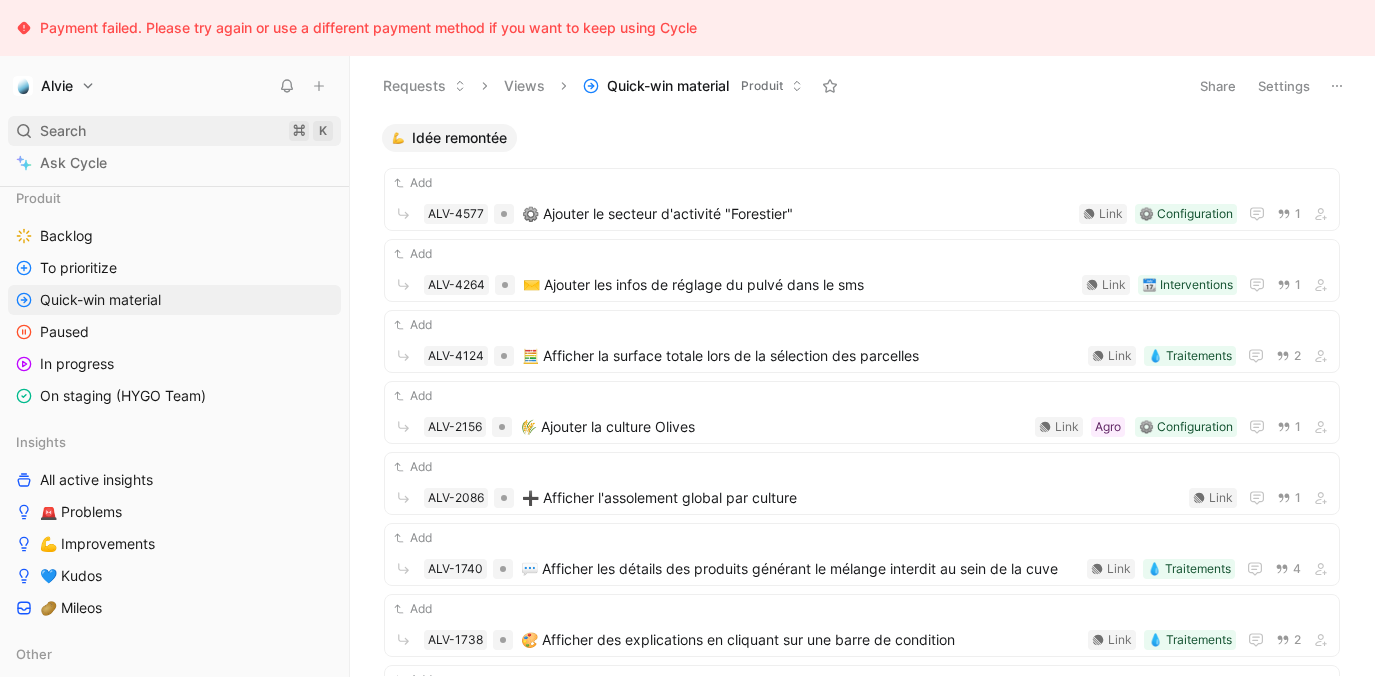 click on "Search ⌘ K" at bounding box center [174, 131] 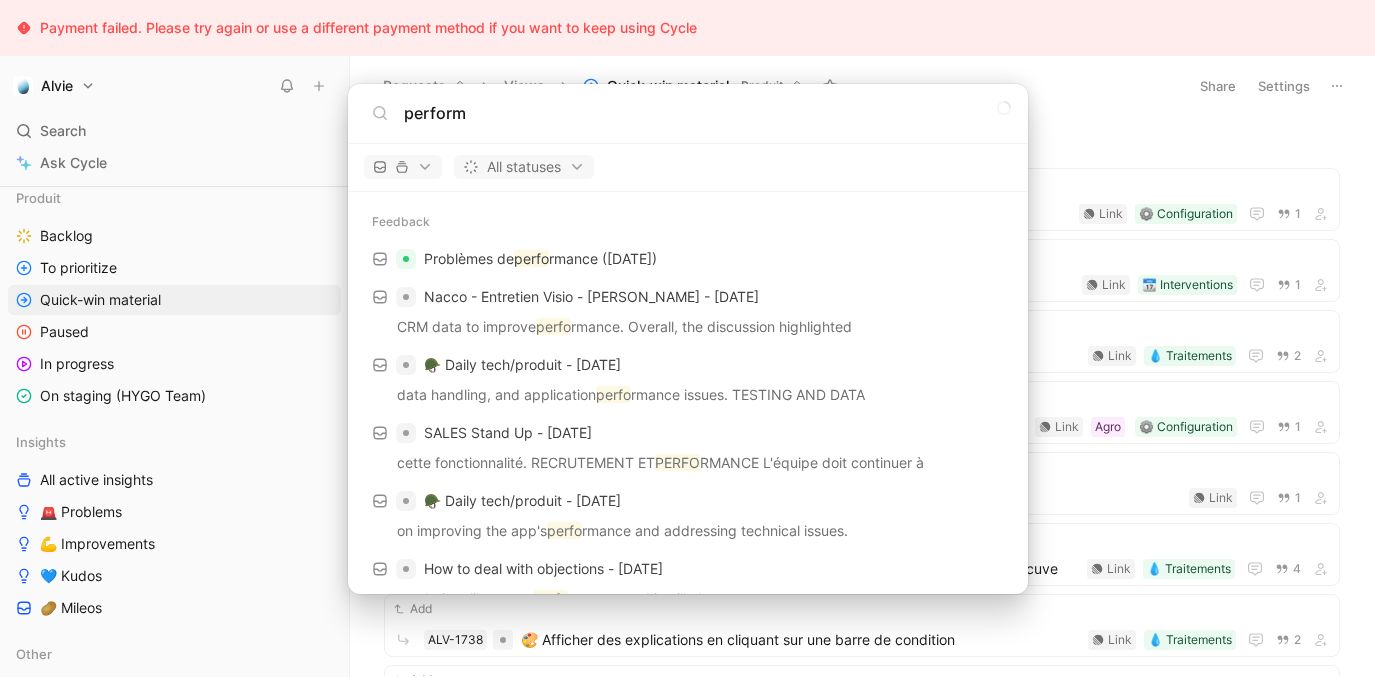 type on "perform" 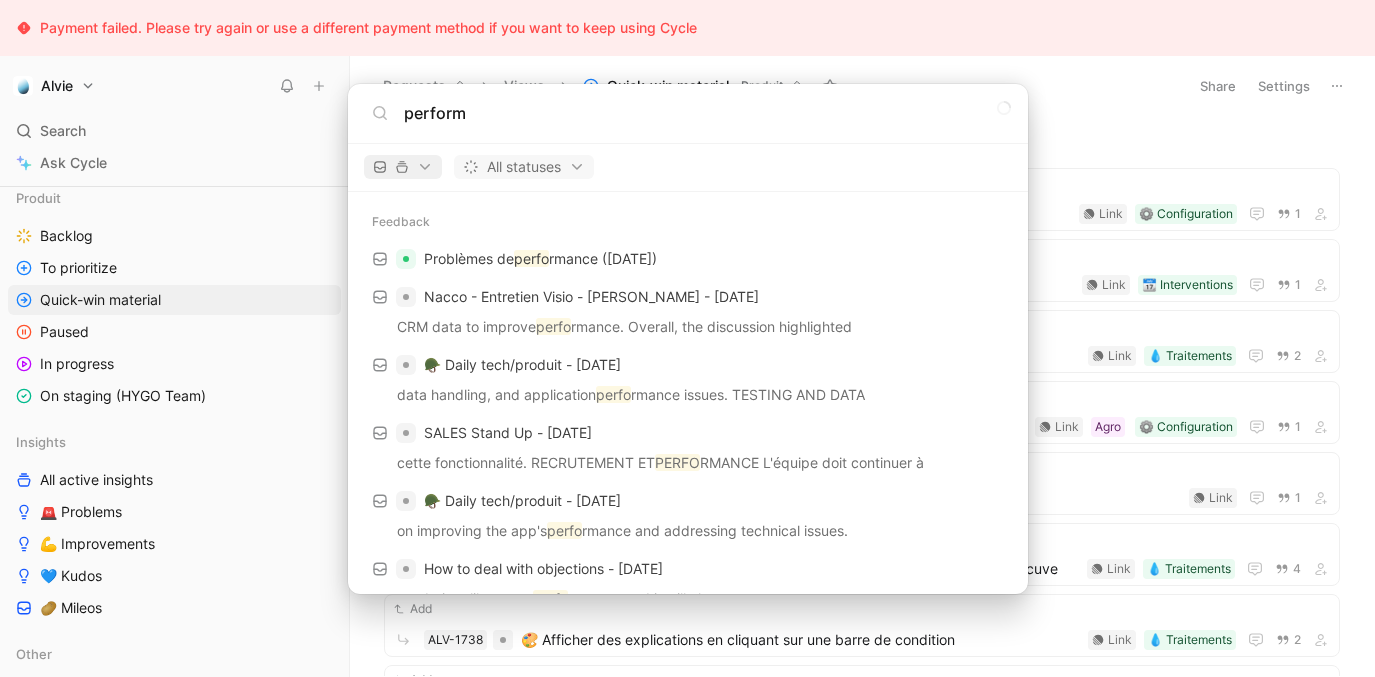 click on "Payment failed. Please try again or use a different payment method if you want to keep using Cycle Alvie Search ⌘ K Ask Cycle Workspace Home G then H Feedback G then F Requests G then R Releases G then L Customers Favorites Analyses UX UX Research Insights de recherche UX Research New feedbacks Other Produit Backlog To prioritize Quick-win material Paused In progress On staging (HYGO Team) Insights All active insights 🚨 Problems 💪 Improvements 💙 Kudos 🥔 Mileos Other Analyses New feedbacks Meetings UX Research Insights de recherche Analyses UX Customer success CS Meetings Risk of churn Churn Stations Netatmo Agronomy Inbox agro 🌱 Improvements 🌱 Problems Sales Fiabilité des recommandations Engagement / Prix Utilisation / Prise en main Marketing, Finance, CRM Marketing Chargebee Hubspot Finance Foreign countries AI queries 120/50 · 23 days left Help center Invite member Requests Views Quick-win material Produit Share Settings Idée remontée Add ALV-4577 ⚙️ Configuration" at bounding box center (687, 338) 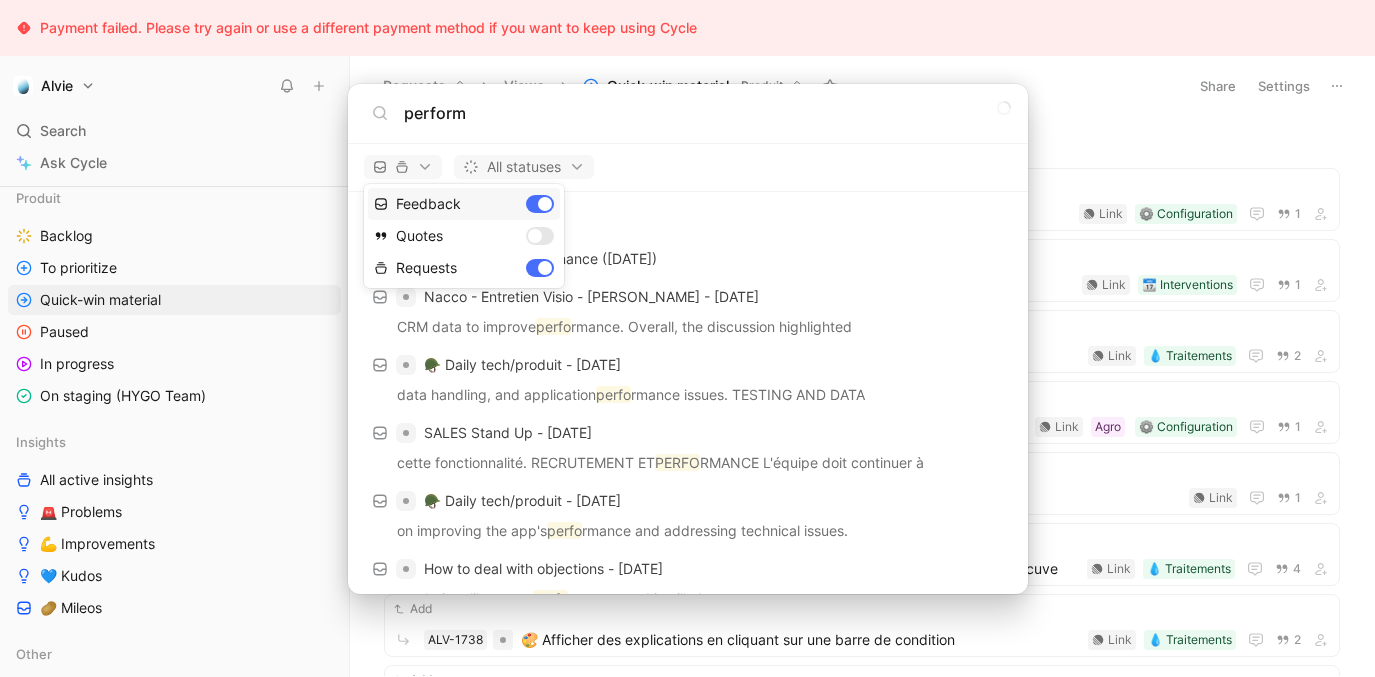 click on "Feedback" at bounding box center (464, 204) 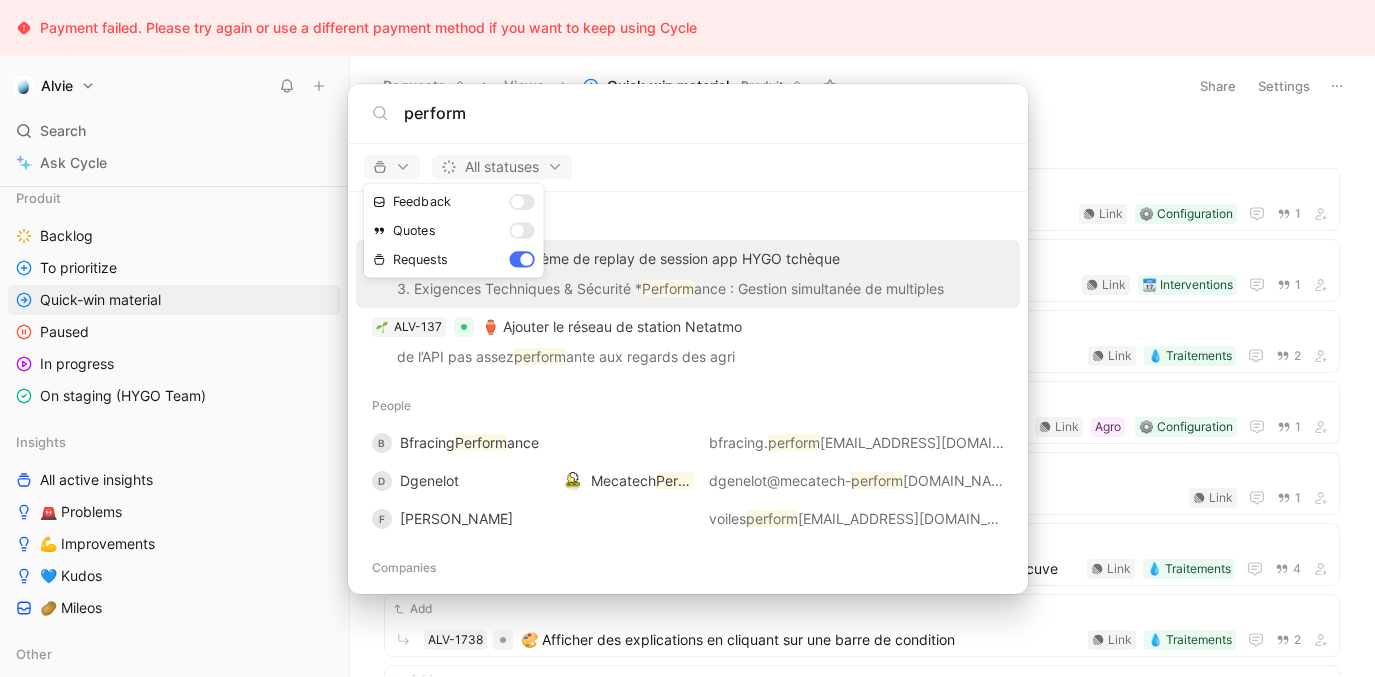 click on "Payment failed. Please try again or use a different payment method if you want to keep using Cycle Alvie Search ⌘ K Ask Cycle Workspace Home G then H Feedback G then F Requests G then R Releases G then L Customers Favorites Analyses UX UX Research Insights de recherche UX Research New feedbacks Other Produit Backlog To prioritize Quick-win material Paused In progress On staging (HYGO Team) Insights All active insights 🚨 Problems 💪 Improvements 💙 Kudos 🥔 Mileos Other Analyses New feedbacks Meetings UX Research Insights de recherche Analyses UX Customer success CS Meetings Risk of churn Churn Stations Netatmo Agronomy Inbox agro 🌱 Improvements 🌱 Problems Sales Fiabilité des recommandations Engagement / Prix Utilisation / Prise en main Marketing, Finance, CRM Marketing Chargebee Hubspot Finance Foreign countries AI queries 120/50 · 23 days left Help center Invite member Requests Views Quick-win material Produit Share Settings Idée remontée Add ALV-4577 ⚙️ Configuration" at bounding box center (687, 338) 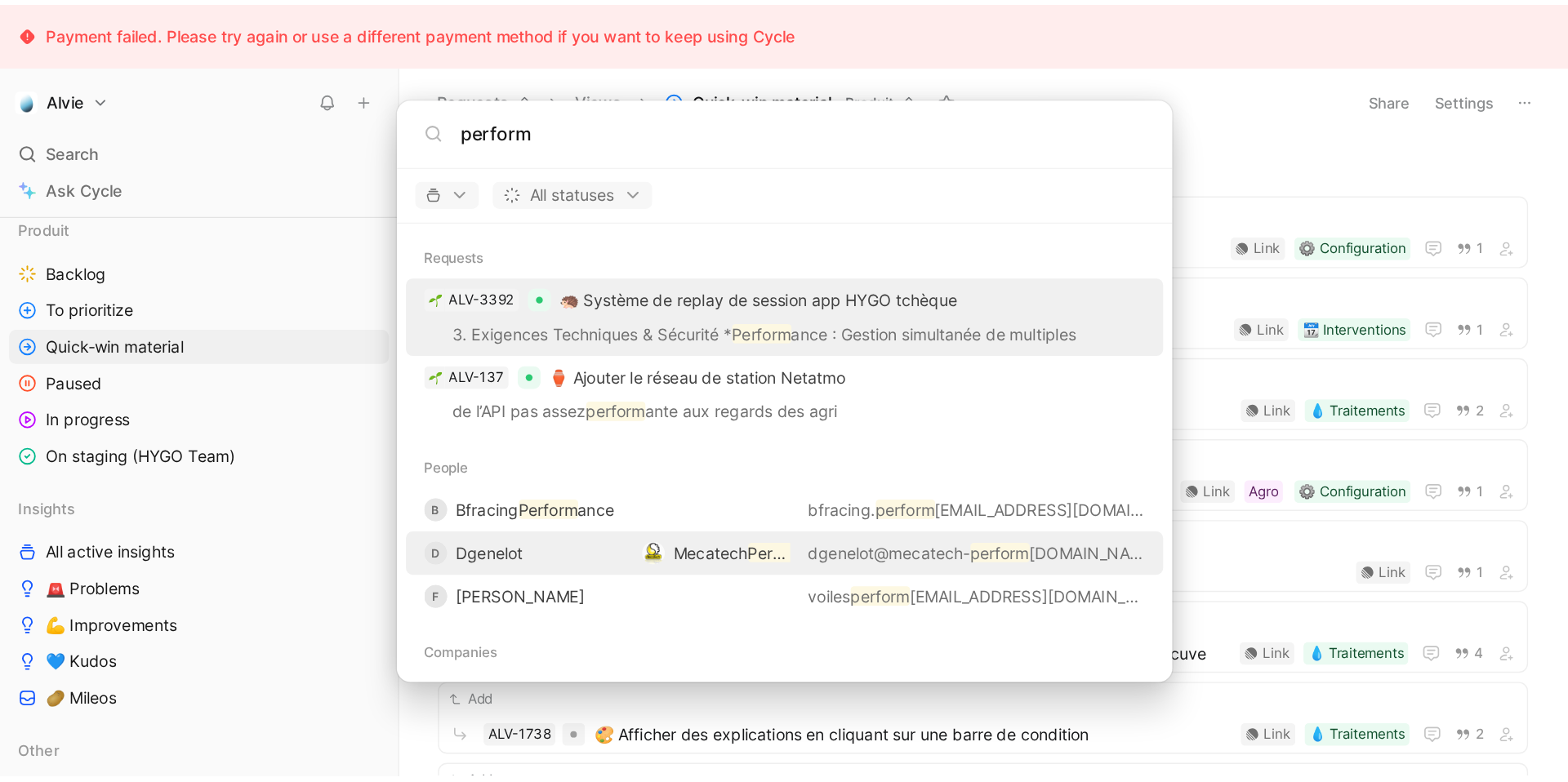 scroll, scrollTop: 38, scrollLeft: 0, axis: vertical 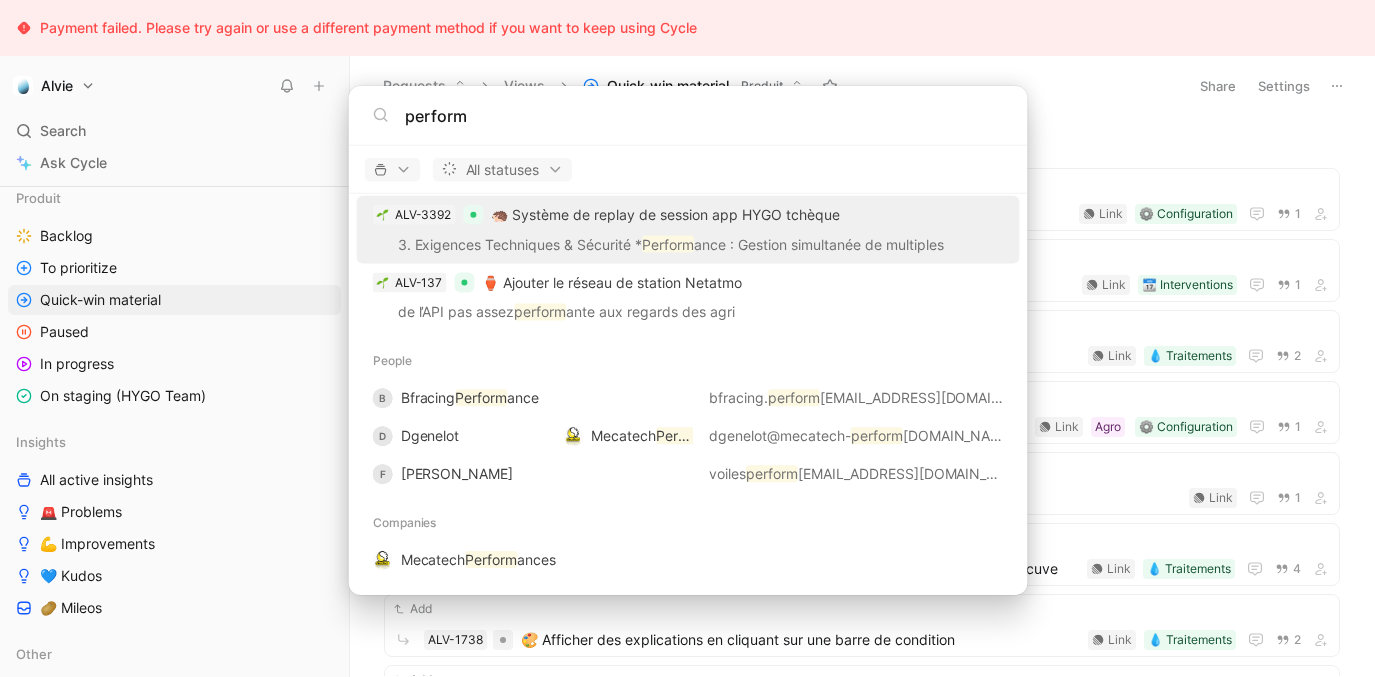 click on "Payment failed. Please try again or use a different payment method if you want to keep using Cycle Alvie Search ⌘ K Ask Cycle Workspace Home G then H Feedback G then F Requests G then R Releases G then L Customers Favorites Analyses UX UX Research Insights de recherche UX Research New feedbacks Other Produit Backlog To prioritize Quick-win material Paused In progress On staging (HYGO Team) Insights All active insights 🚨 Problems 💪 Improvements 💙 Kudos 🥔 Mileos Other Analyses New feedbacks Meetings UX Research Insights de recherche Analyses UX Customer success CS Meetings Risk of churn Churn Stations Netatmo Agronomy Inbox agro 🌱 Improvements 🌱 Problems Sales Fiabilité des recommandations Engagement / Prix Utilisation / Prise en main Marketing, Finance, CRM Marketing Chargebee Hubspot Finance Foreign countries AI queries 120/50 · 23 days left Help center Invite member Requests Views Quick-win material Produit Share Settings Idée remontée Add ALV-4577 ⚙️ Configuration" at bounding box center (687, 338) 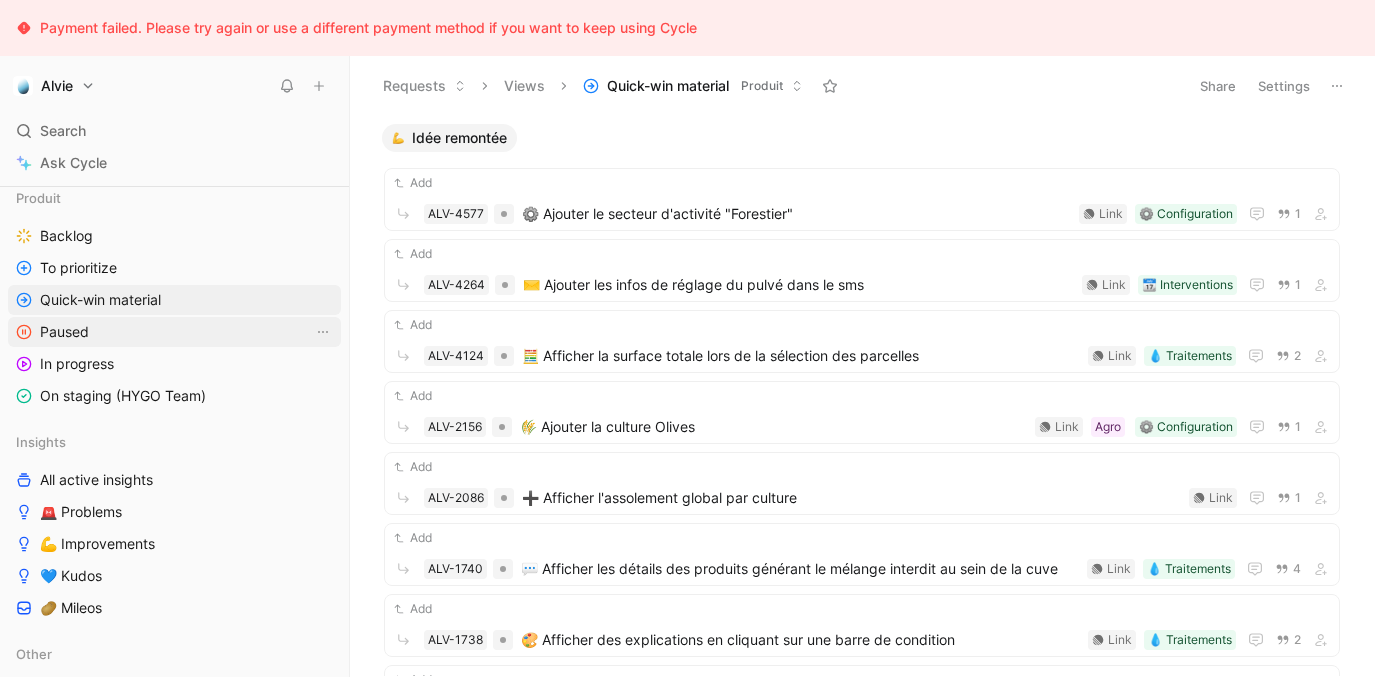 click on "Paused" at bounding box center [174, 332] 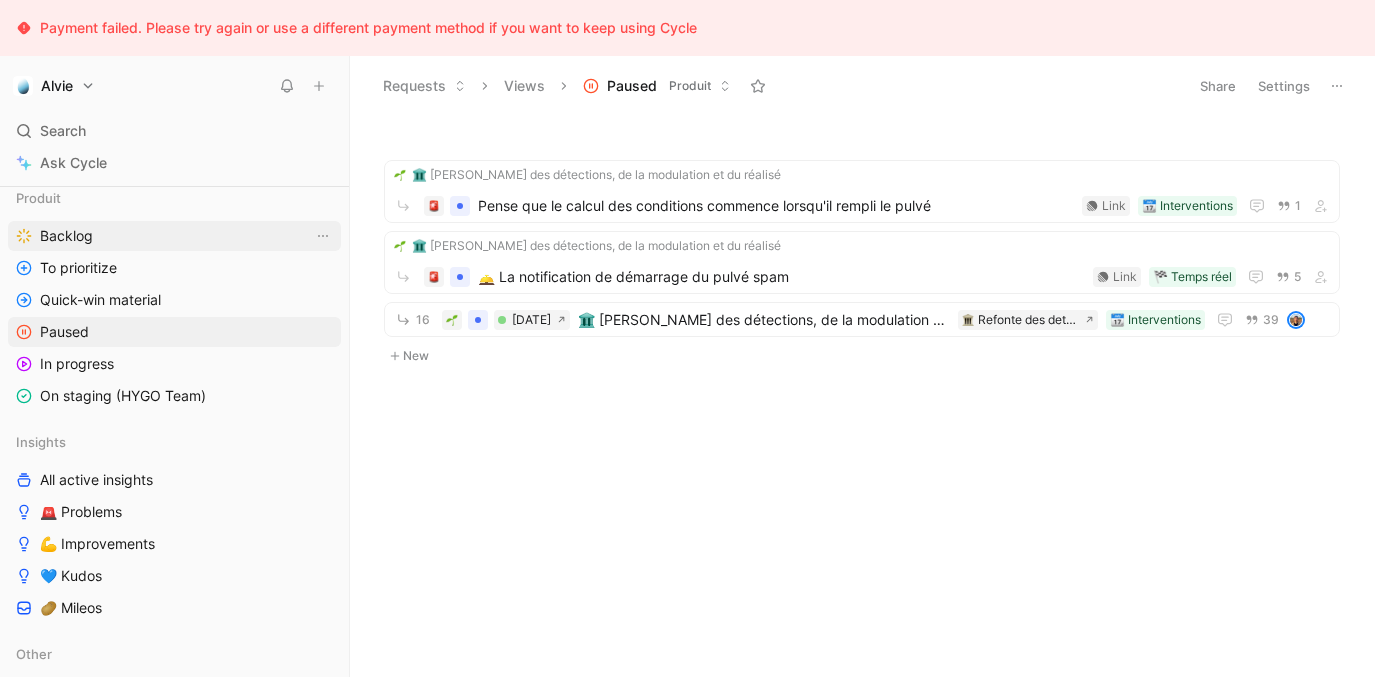 click on "Backlog" at bounding box center [174, 236] 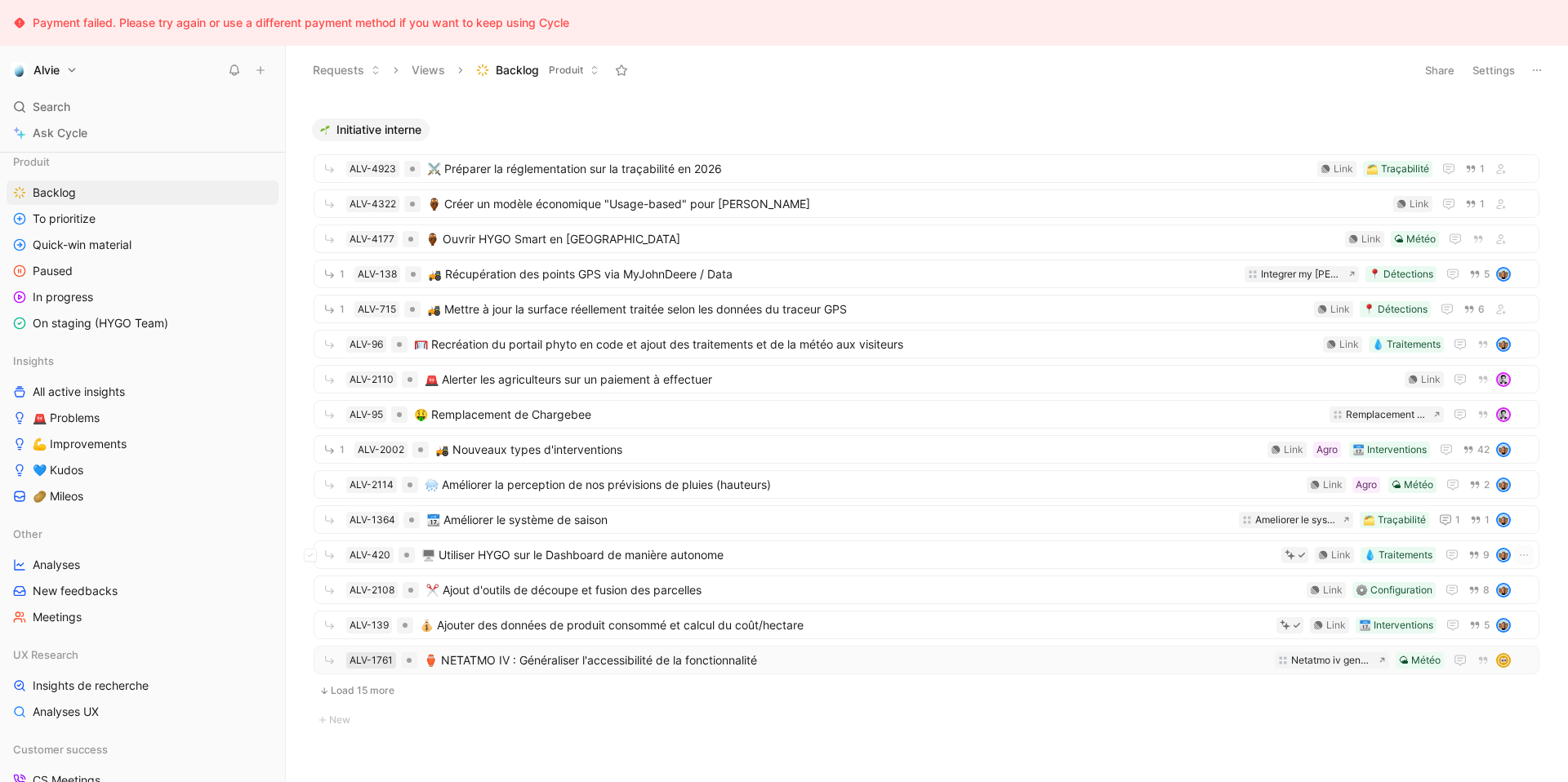 scroll, scrollTop: 2156, scrollLeft: 0, axis: vertical 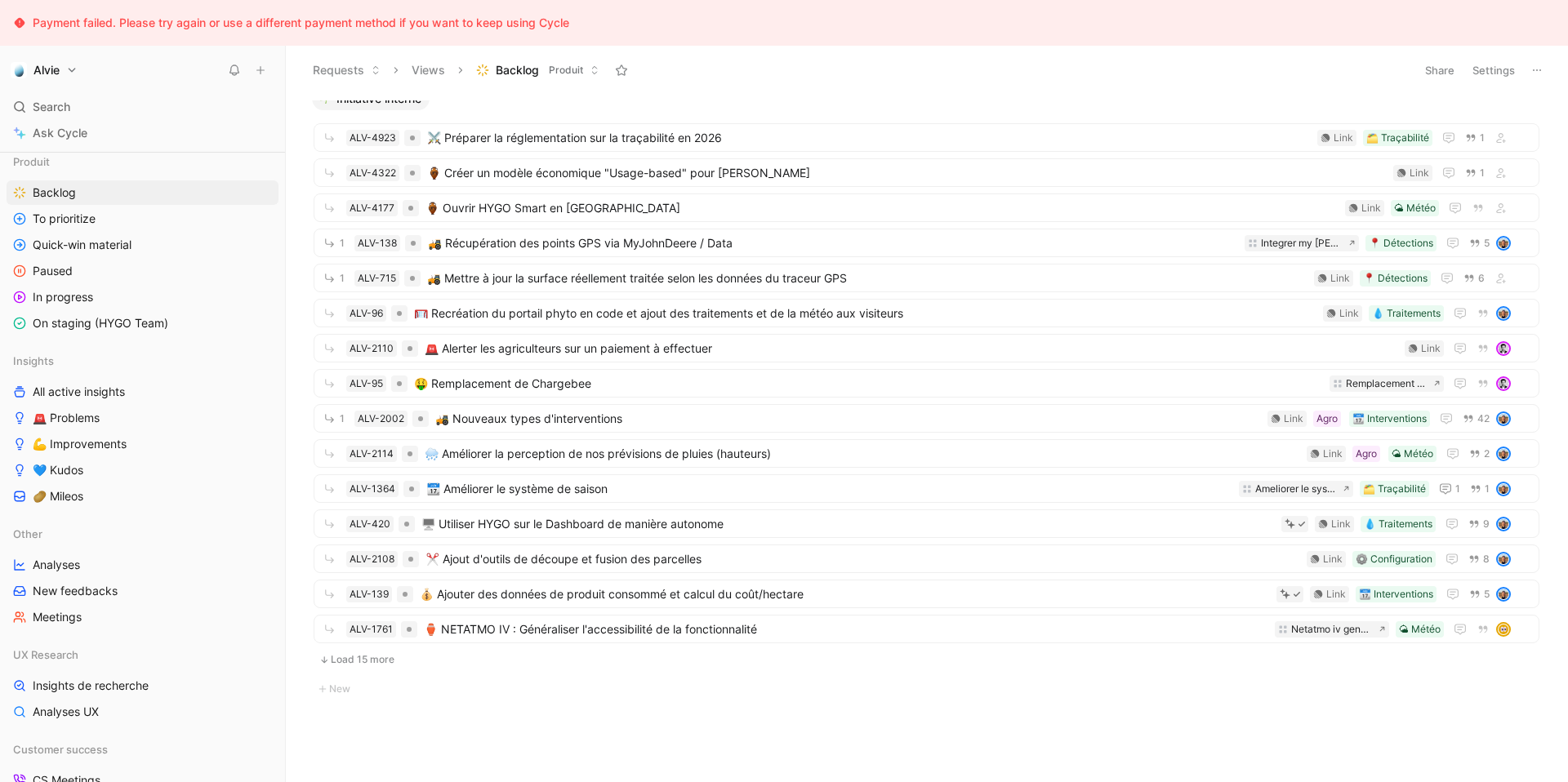 click on "Load 15 more" at bounding box center (926, 660) 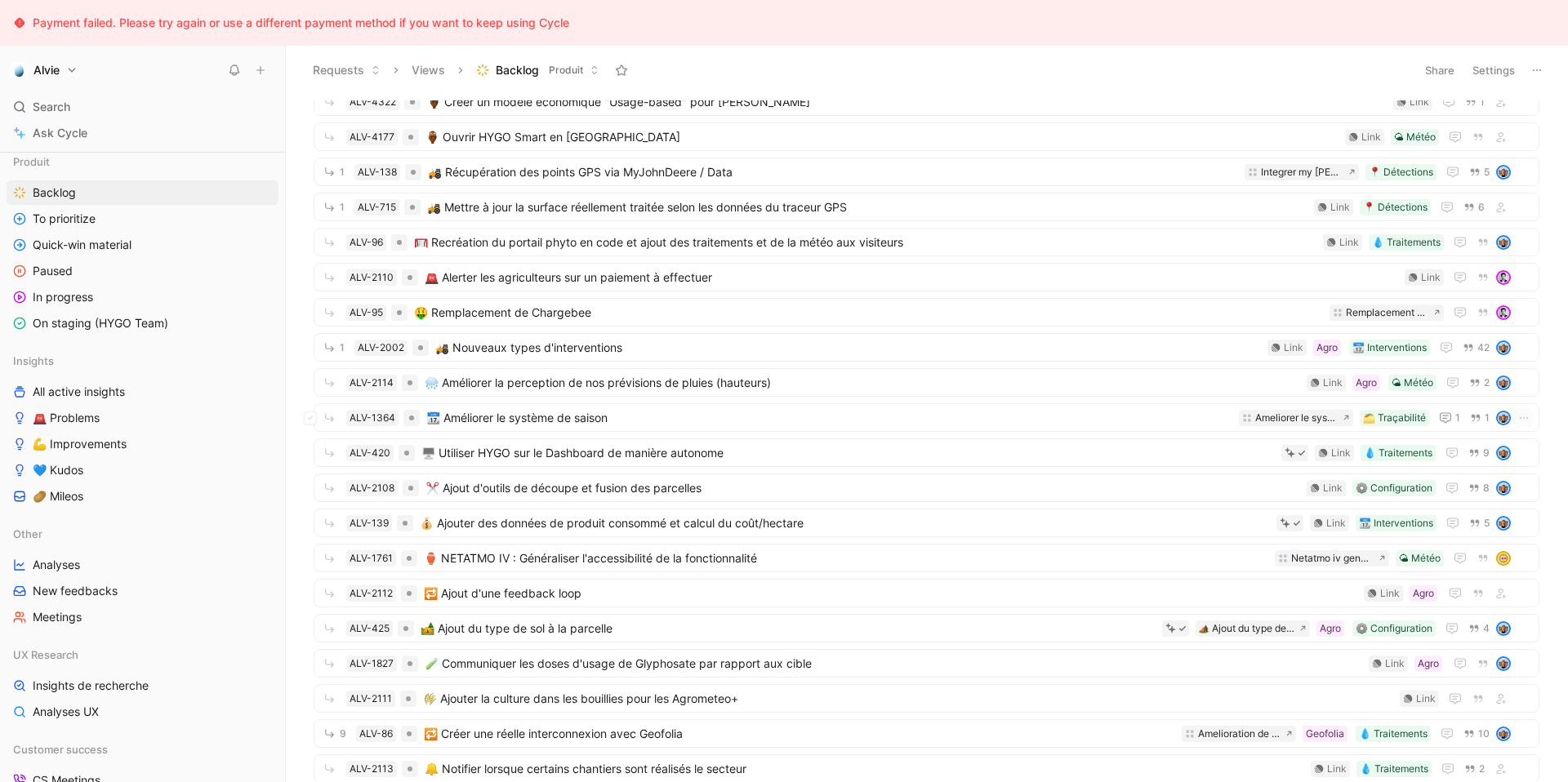 scroll, scrollTop: 2090, scrollLeft: 0, axis: vertical 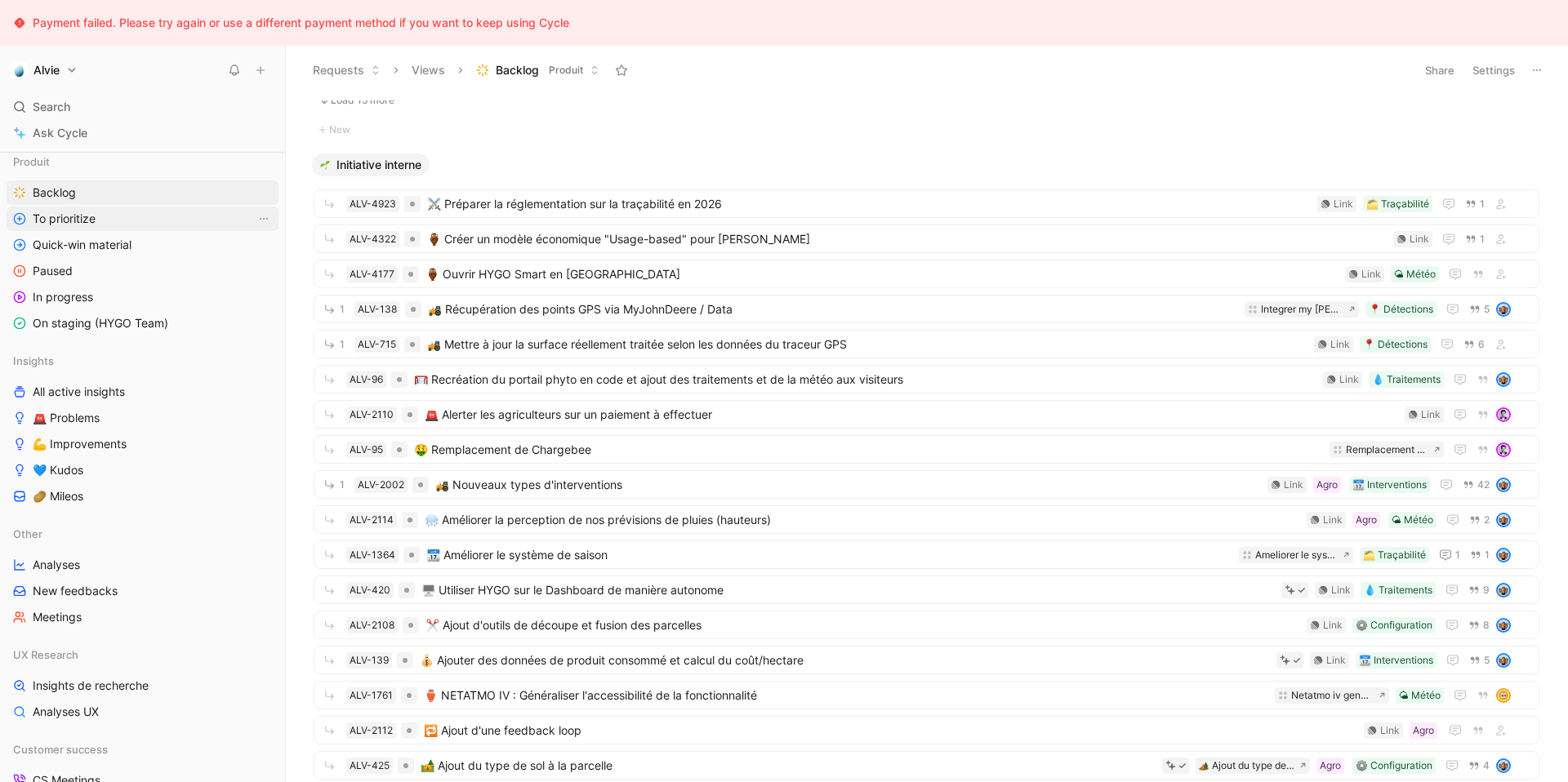 click on "To prioritize" at bounding box center (142, 219) 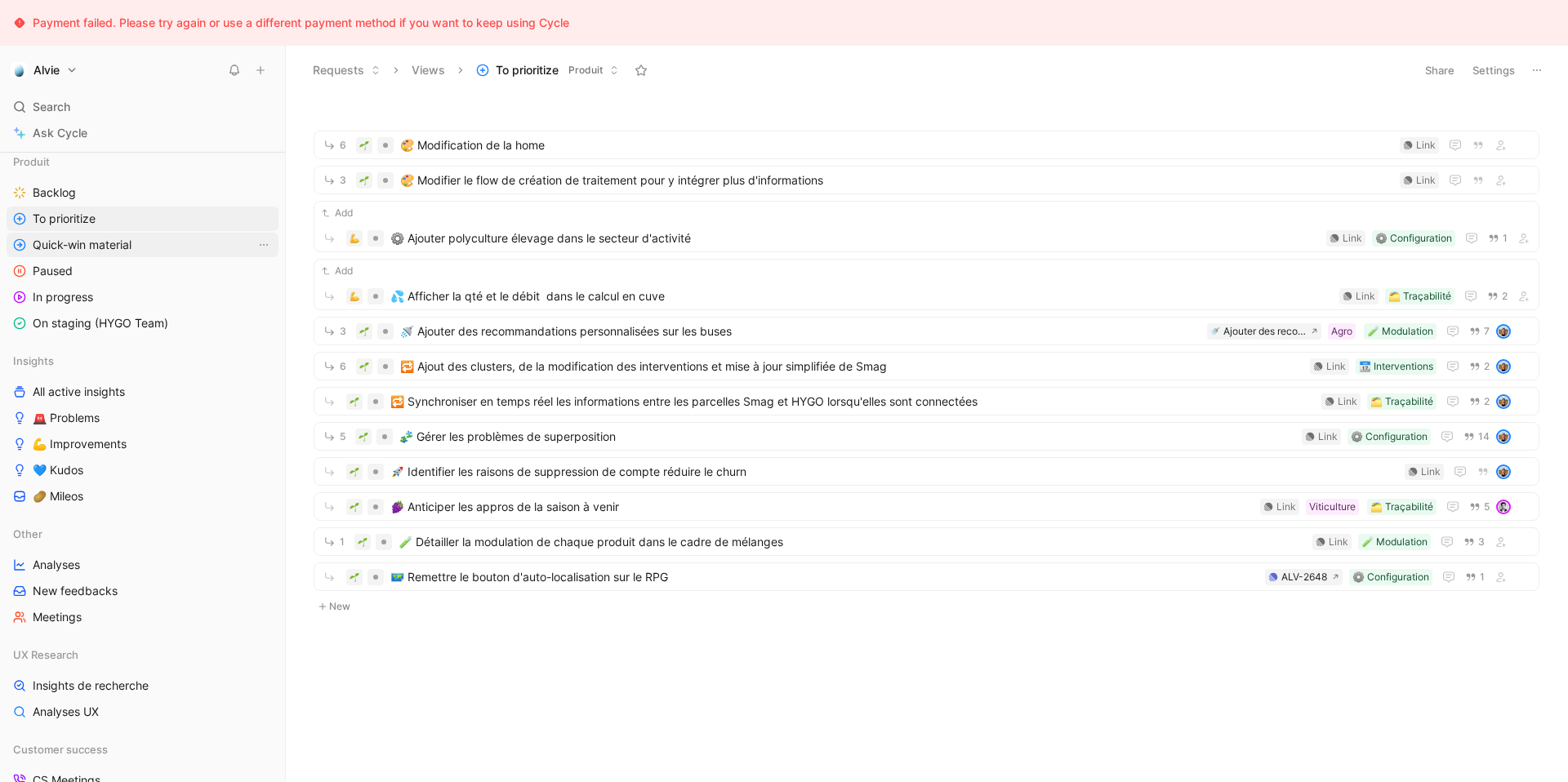 click on "Quick-win material" at bounding box center [142, 245] 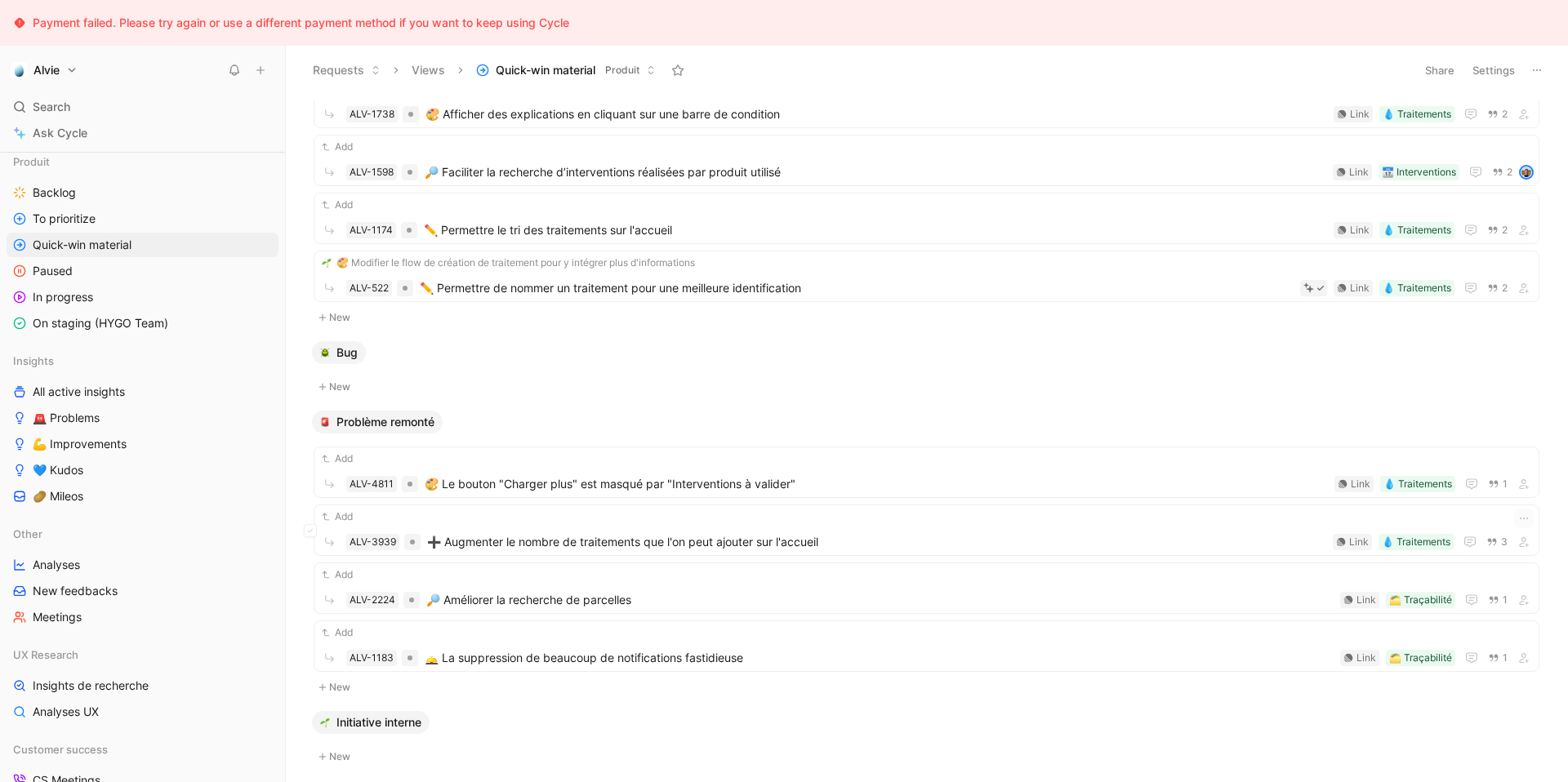 scroll, scrollTop: 476, scrollLeft: 0, axis: vertical 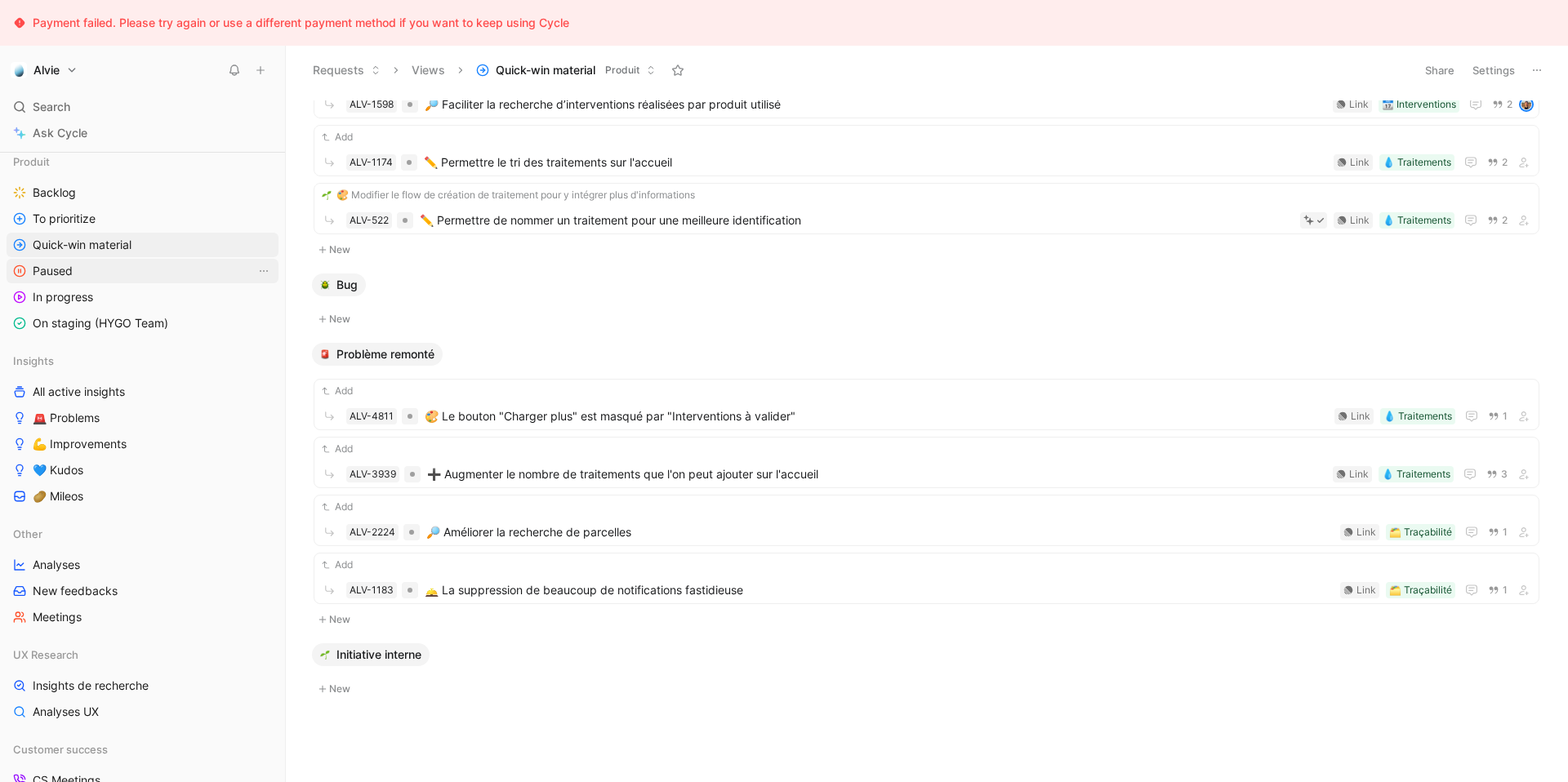 click on "Paused" at bounding box center [142, 271] 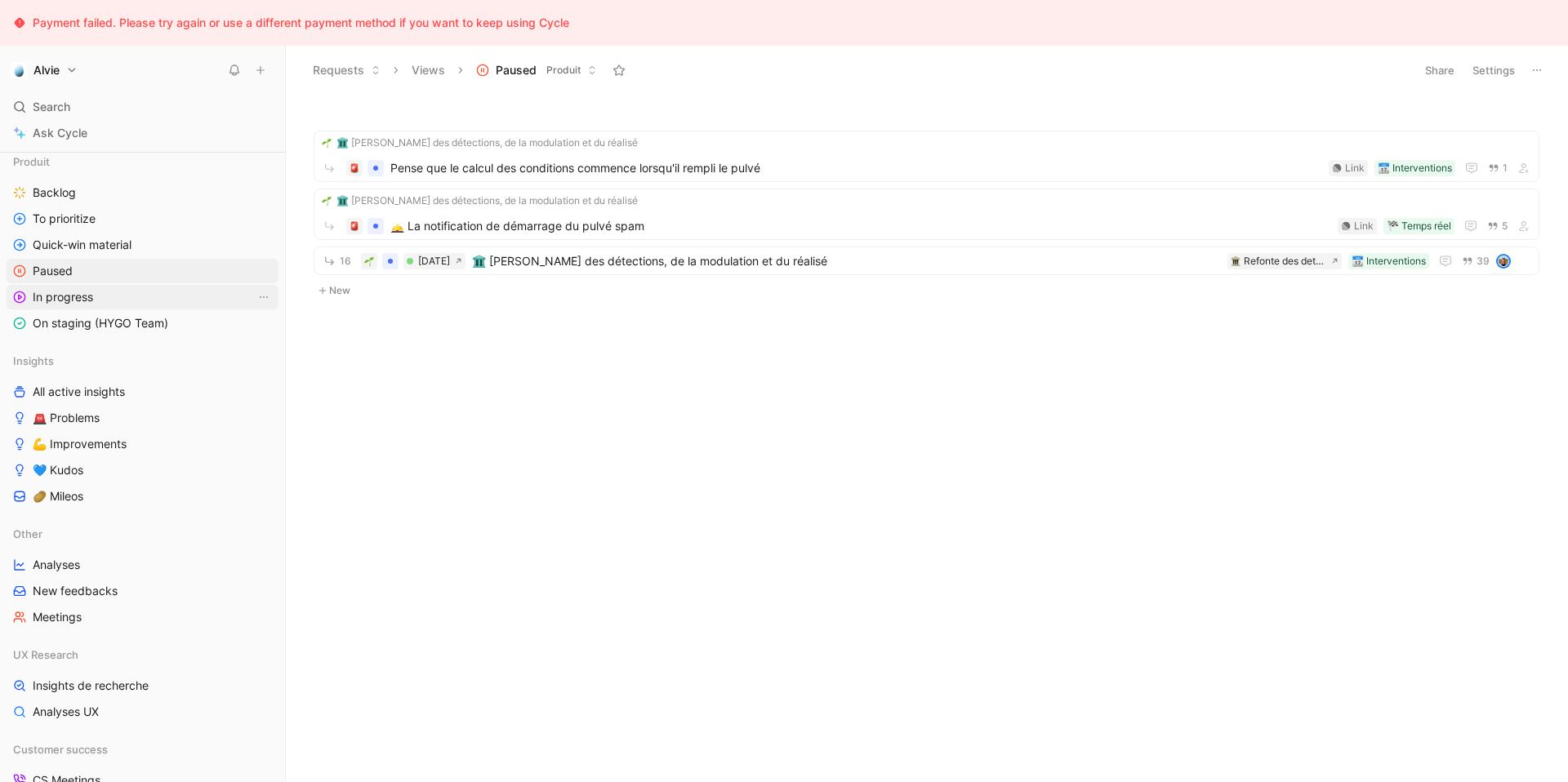 click on "In progress" at bounding box center (142, 297) 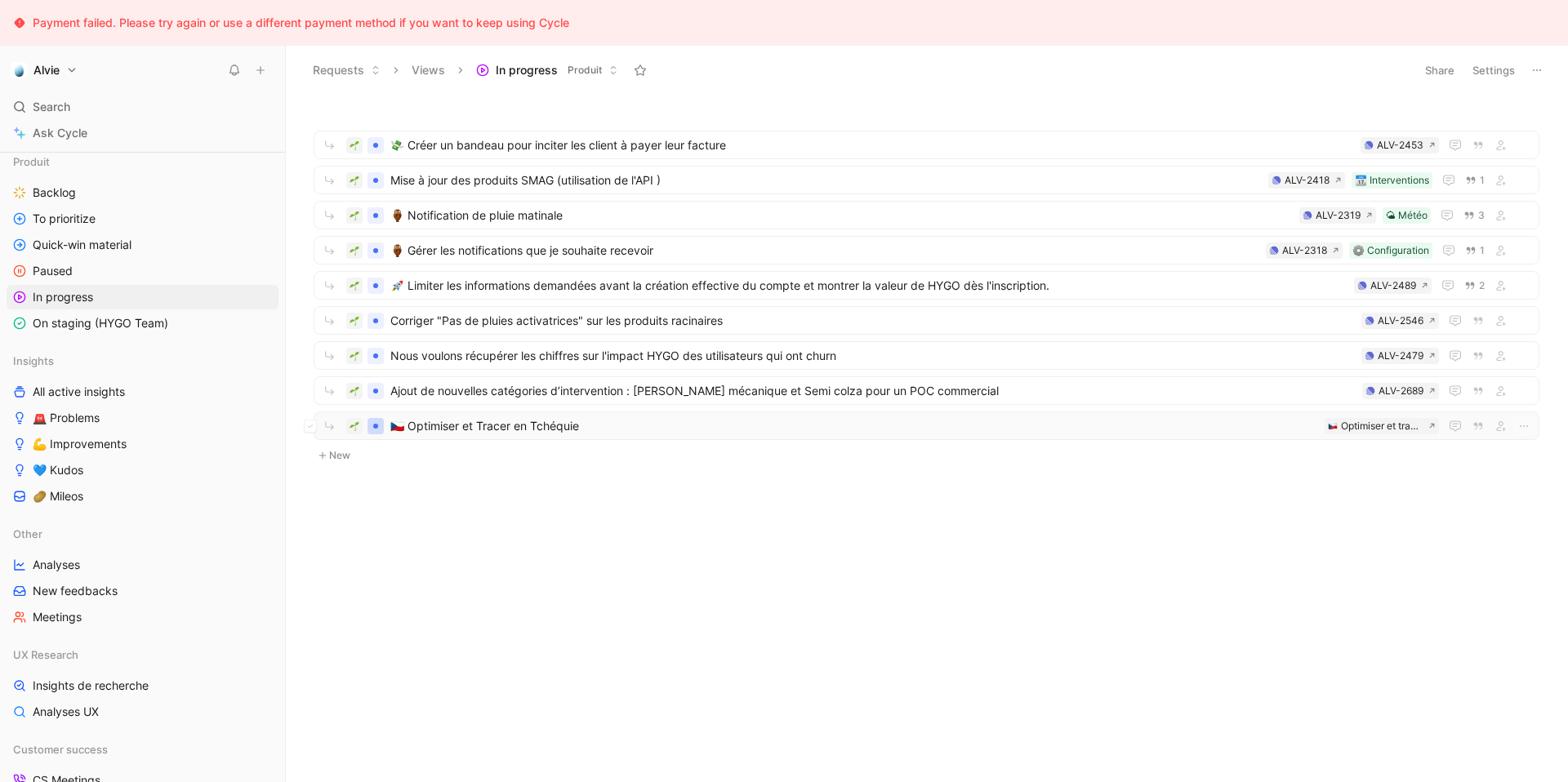 click at bounding box center [376, 426] 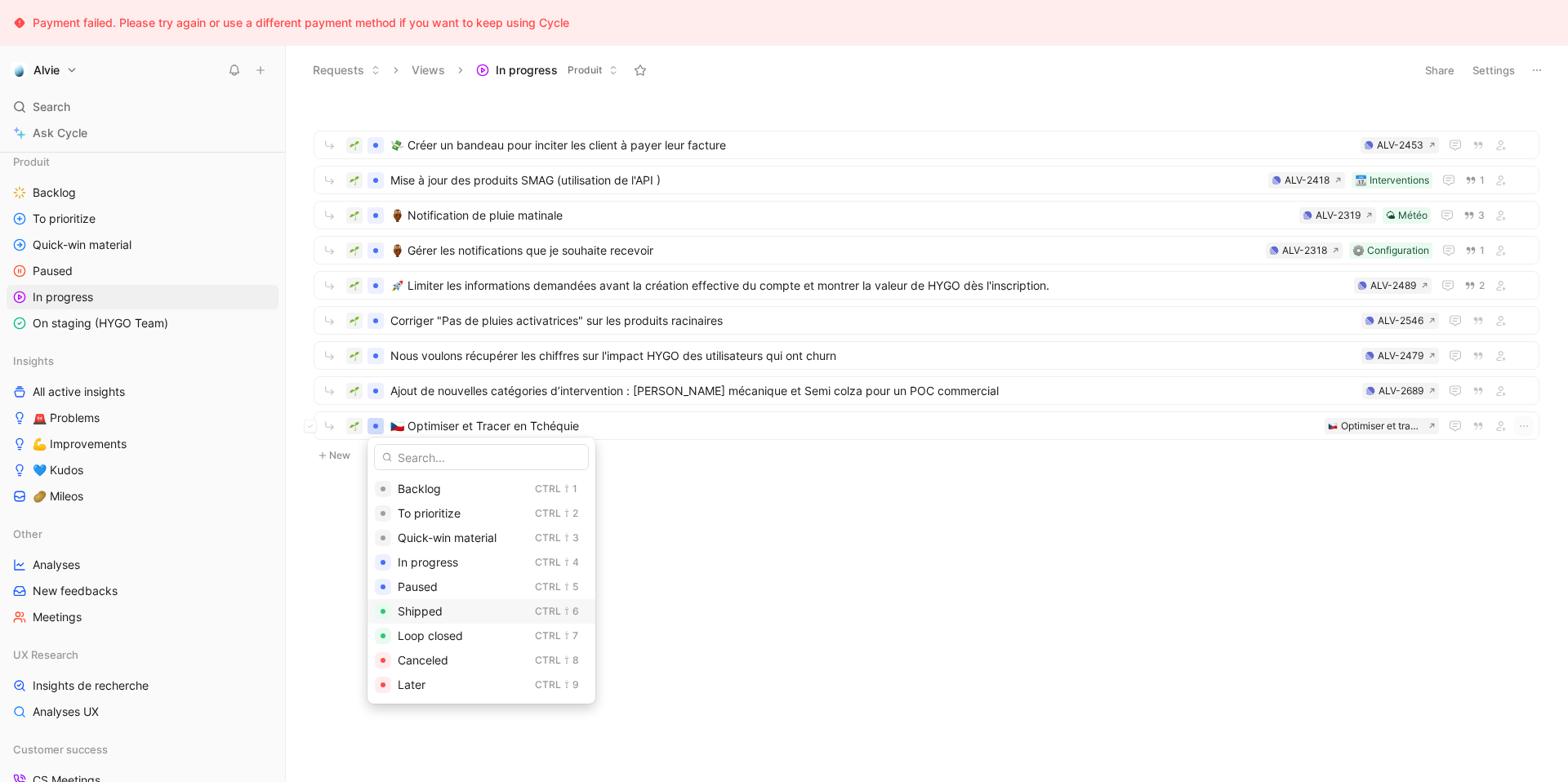 click on "Shipped" at bounding box center (420, 611) 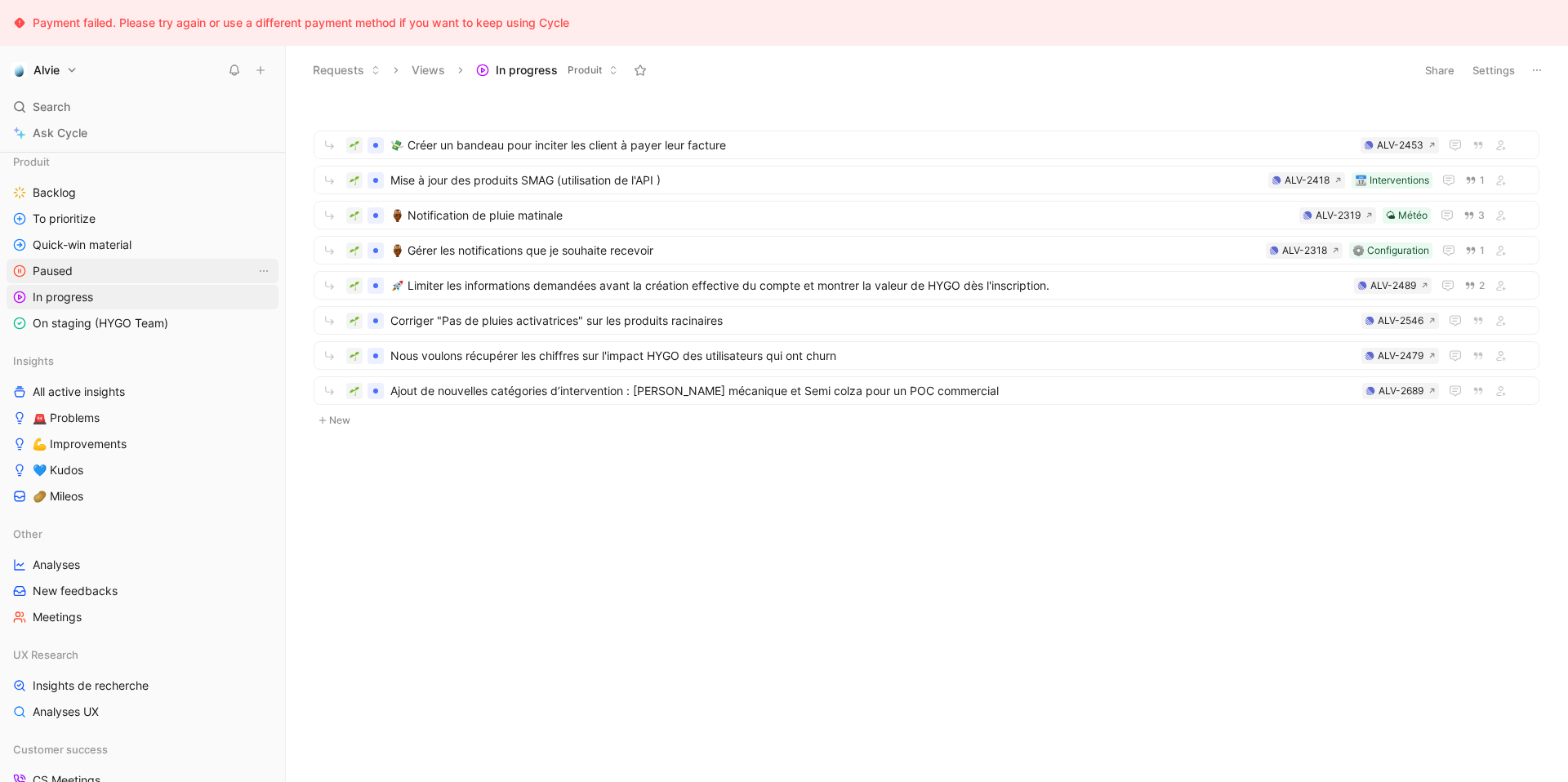 click on "Paused" at bounding box center [142, 271] 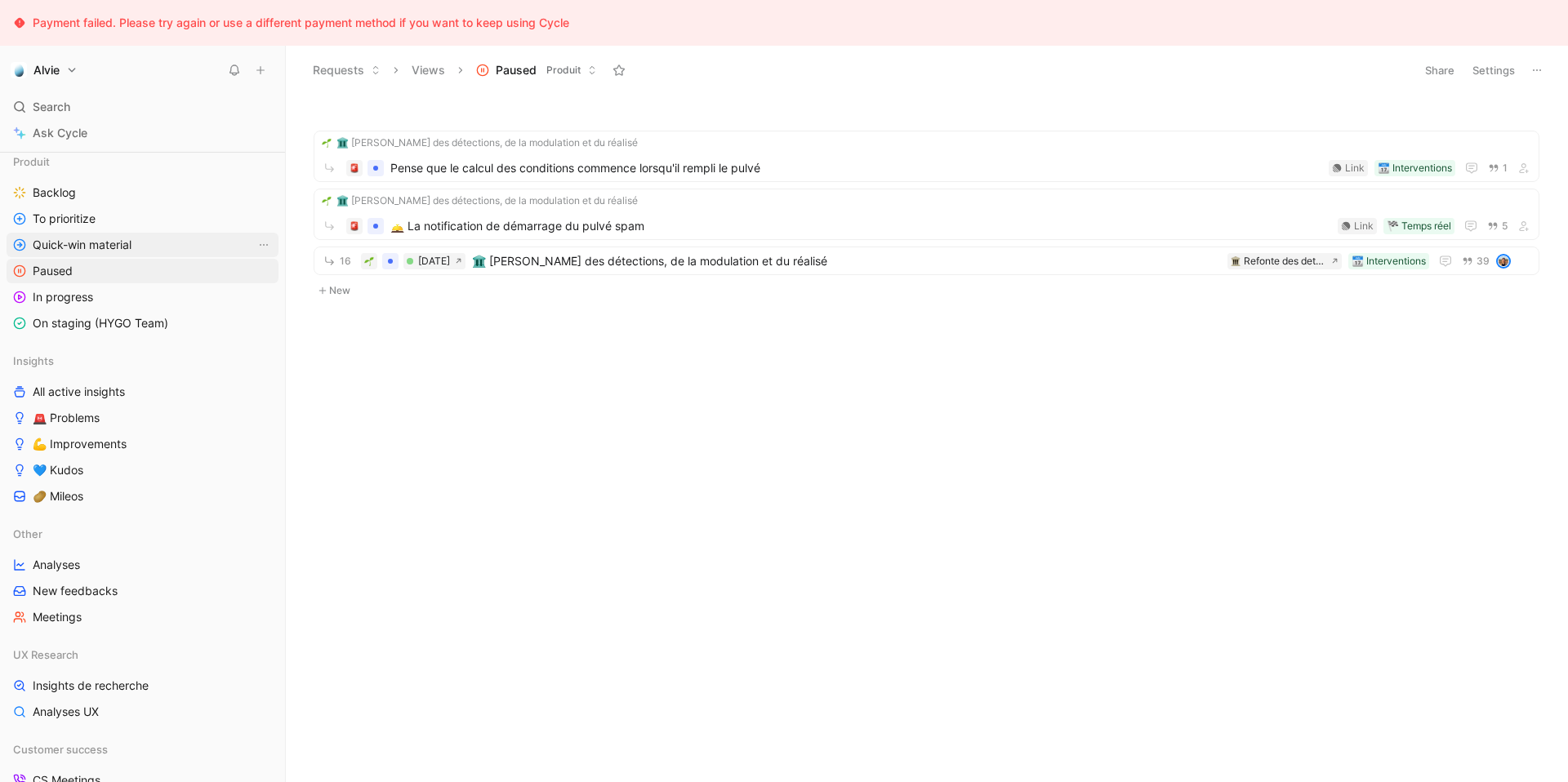 click on "Quick-win material" at bounding box center (142, 245) 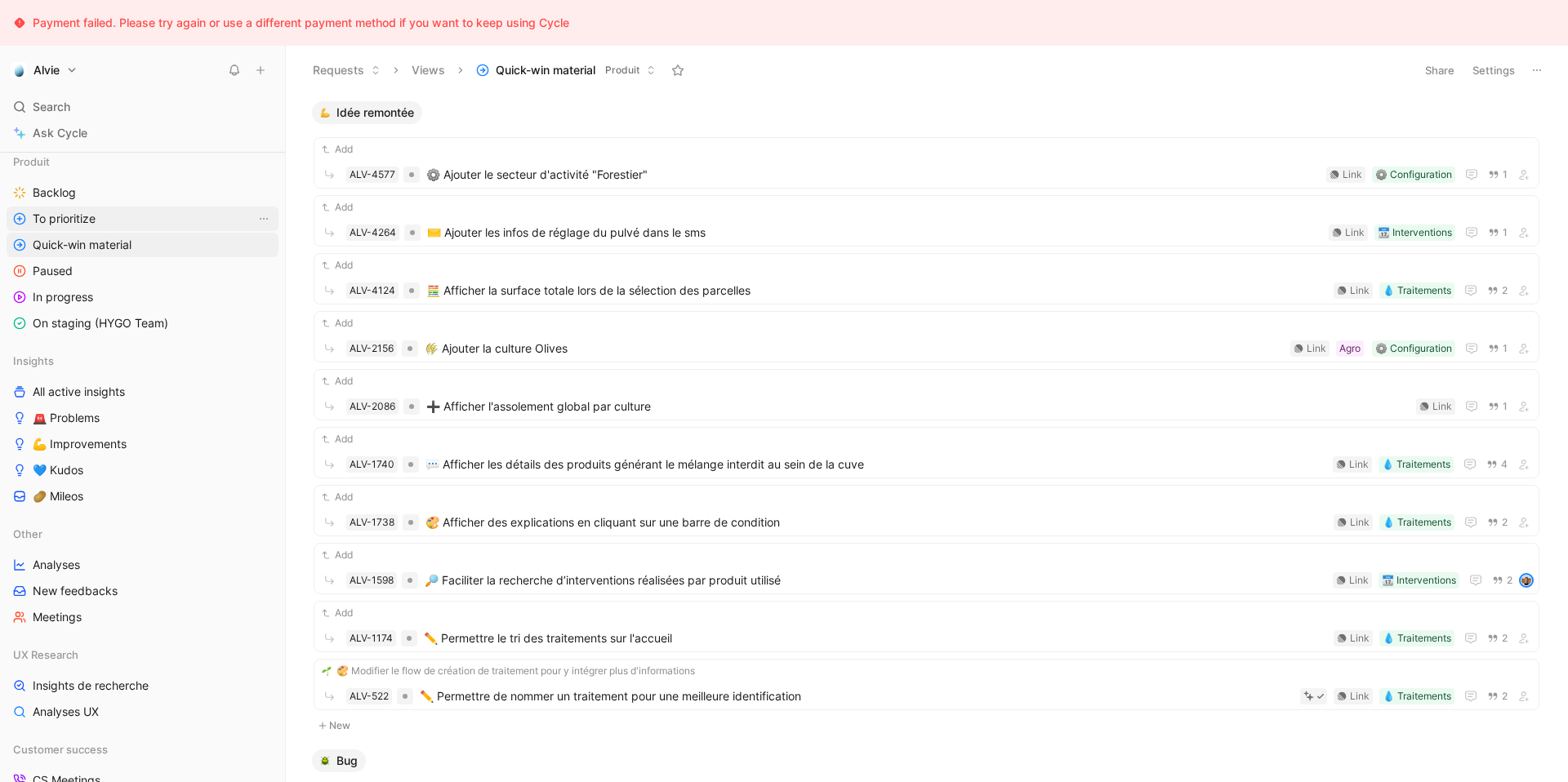 click on "To prioritize" at bounding box center [142, 219] 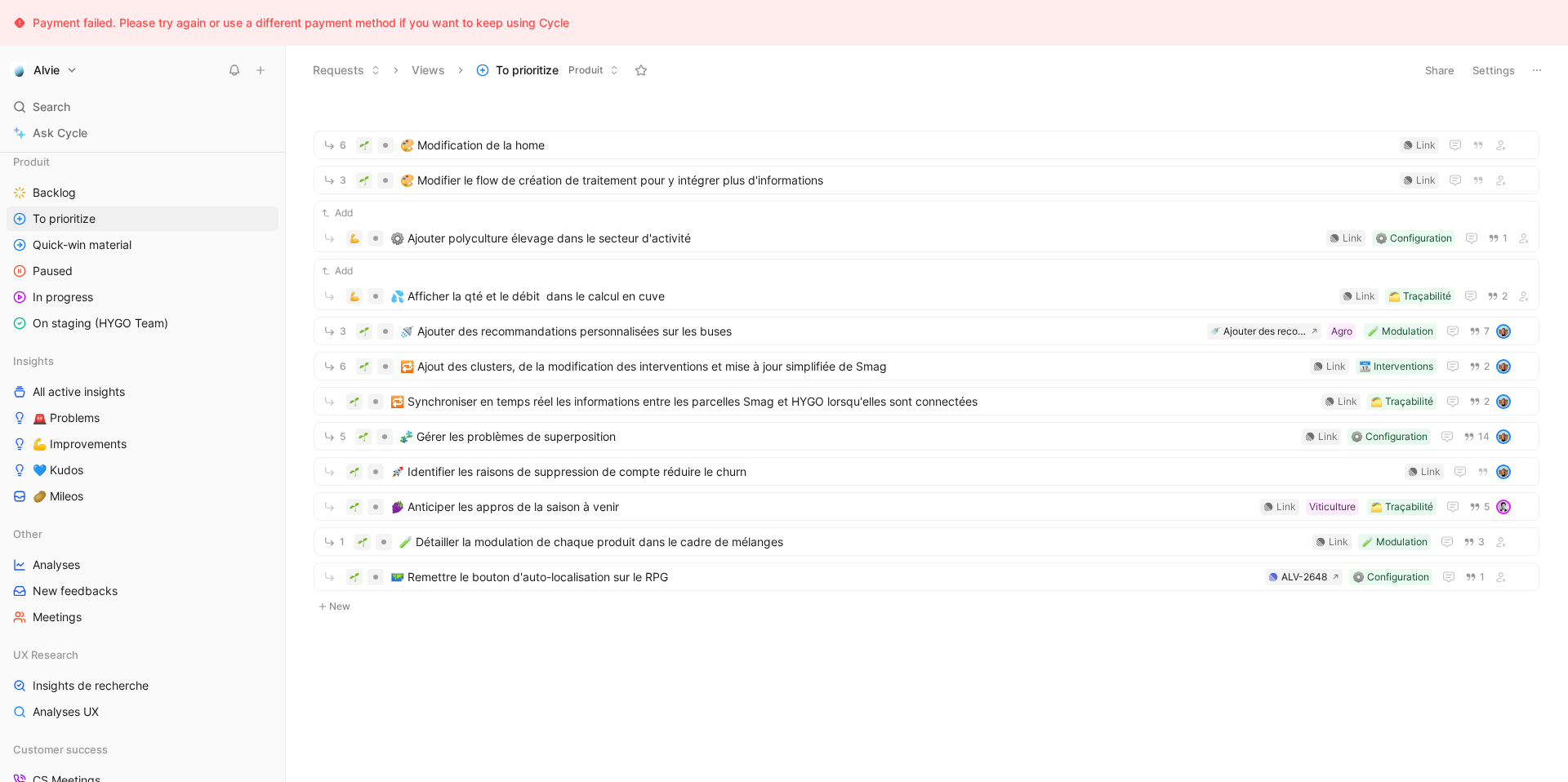 click on "6 🎨 Modification de la home Link 3 🎨 Modifier le flow de création de traitement pour y intégrer plus d'informations Link Add ⚙️ Ajouter polyculture élevage dans le secteur d'activité ⚙️ Configuration Link 1 Add 💦 Afficher la qté et le débit  dans le calcul en cuve 🗂️ Traçabilité Link 2 3 🚿 Ajouter des recommandations personnalisées sur les buses 🧪 Modulation Agro Ajouter des recommandations personnalisees sur les buses 7 6 🔁 Ajout des clusters, de la modification des interventions et mise à jour simplifiée de Smag 📆 Interventions Link 2 🔁 Synchroniser en temps réel les informations entre les parcelles Smag et HYGO lorsqu'elles sont connectées 🗂️ Traçabilité Link 2 5 🧩 Gérer les problèmes de superposition ⚙️ Configuration Link 14 🚀 Identifier les raisons de suppression de compte réduire le churn Link 🍇 Anticiper les appros de la saison à venir 🗂️ Traçabilité Viticulture Link 5 1 🧪 Modulation Link 3 ⚙️ Configuration 1 New" at bounding box center (924, 399) 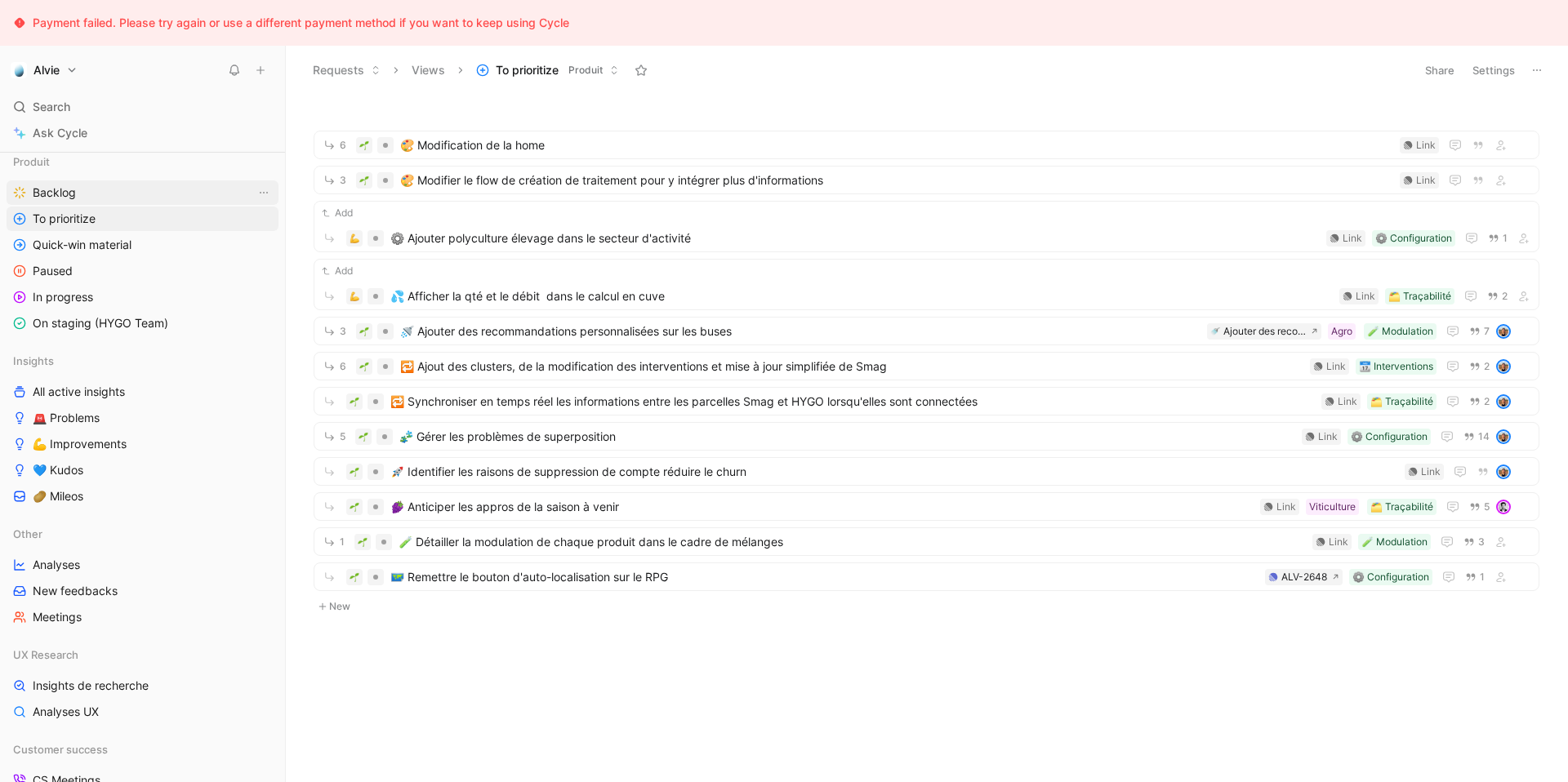 click on "Backlog" at bounding box center [142, 193] 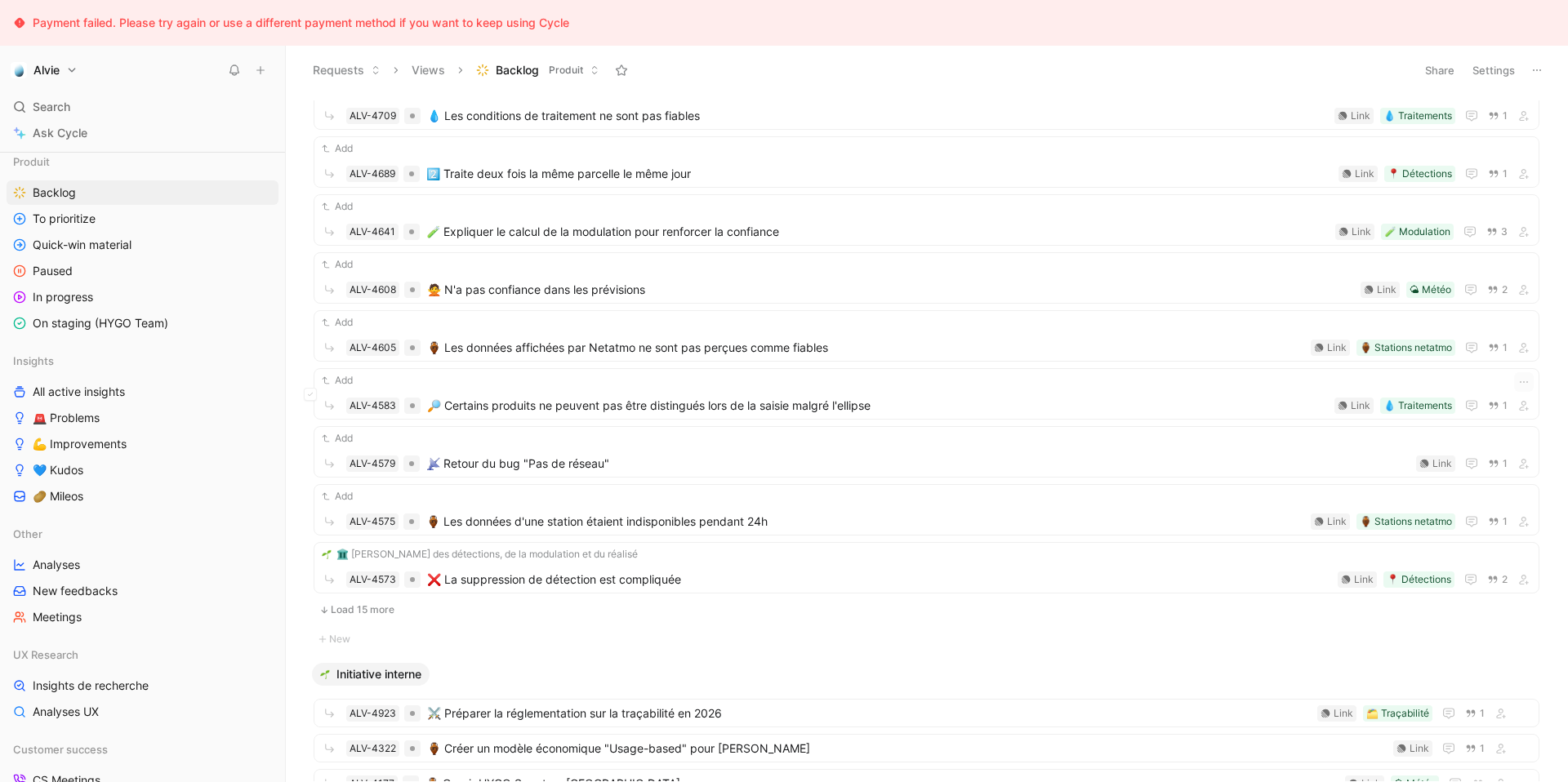 scroll, scrollTop: 1603, scrollLeft: 0, axis: vertical 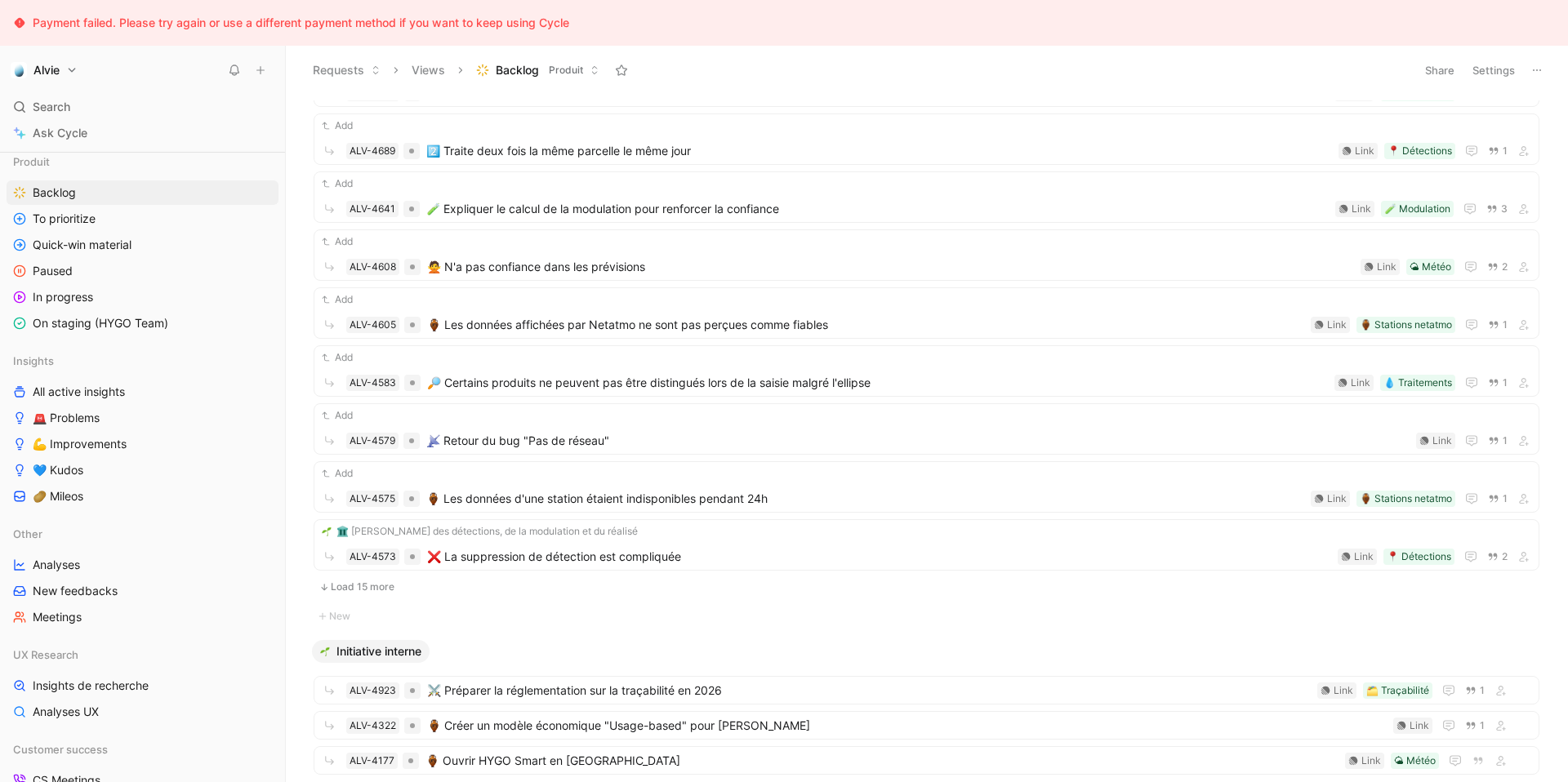 click on "Load 15 more" at bounding box center [926, 587] 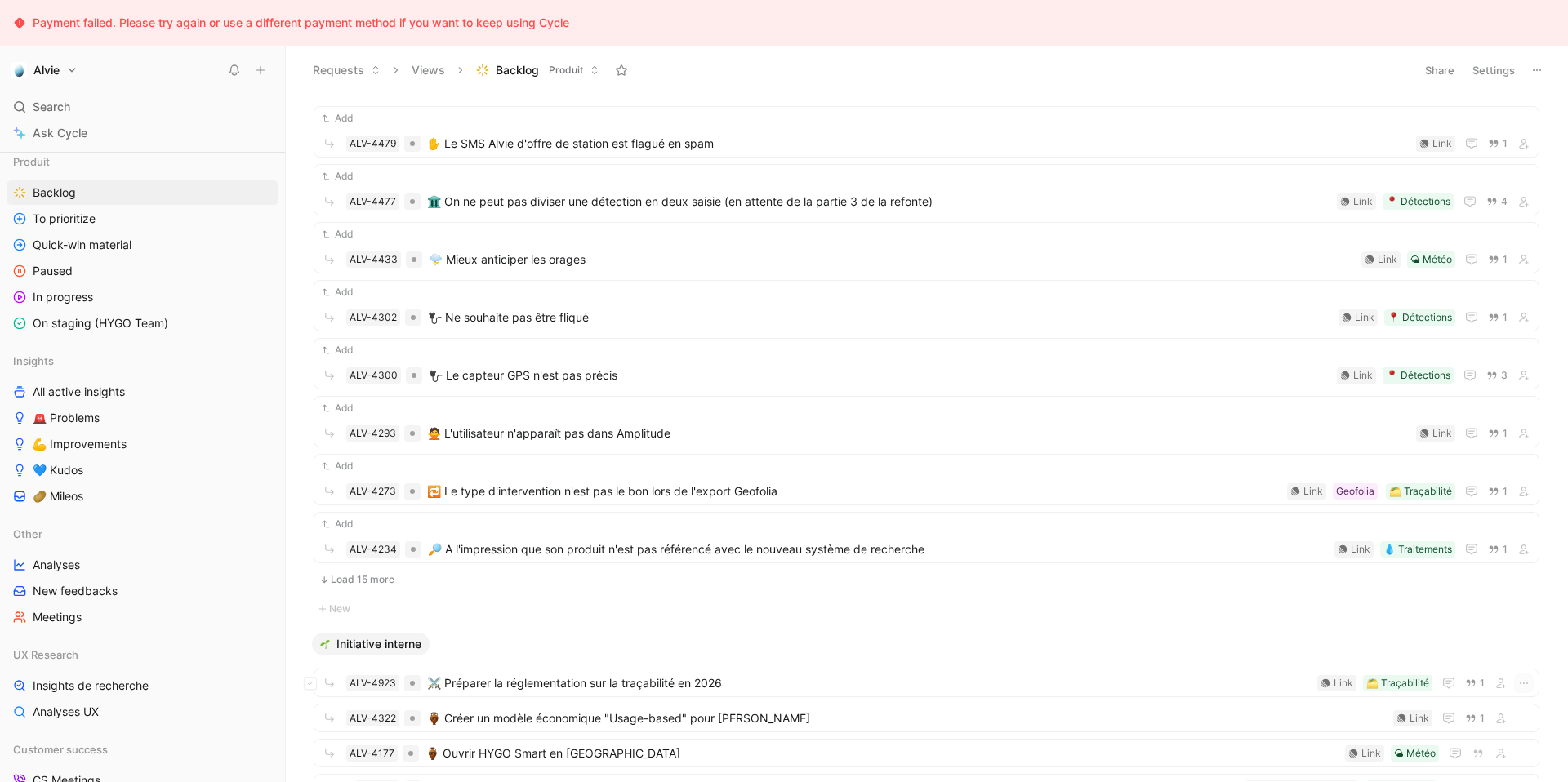 scroll, scrollTop: 2572, scrollLeft: 0, axis: vertical 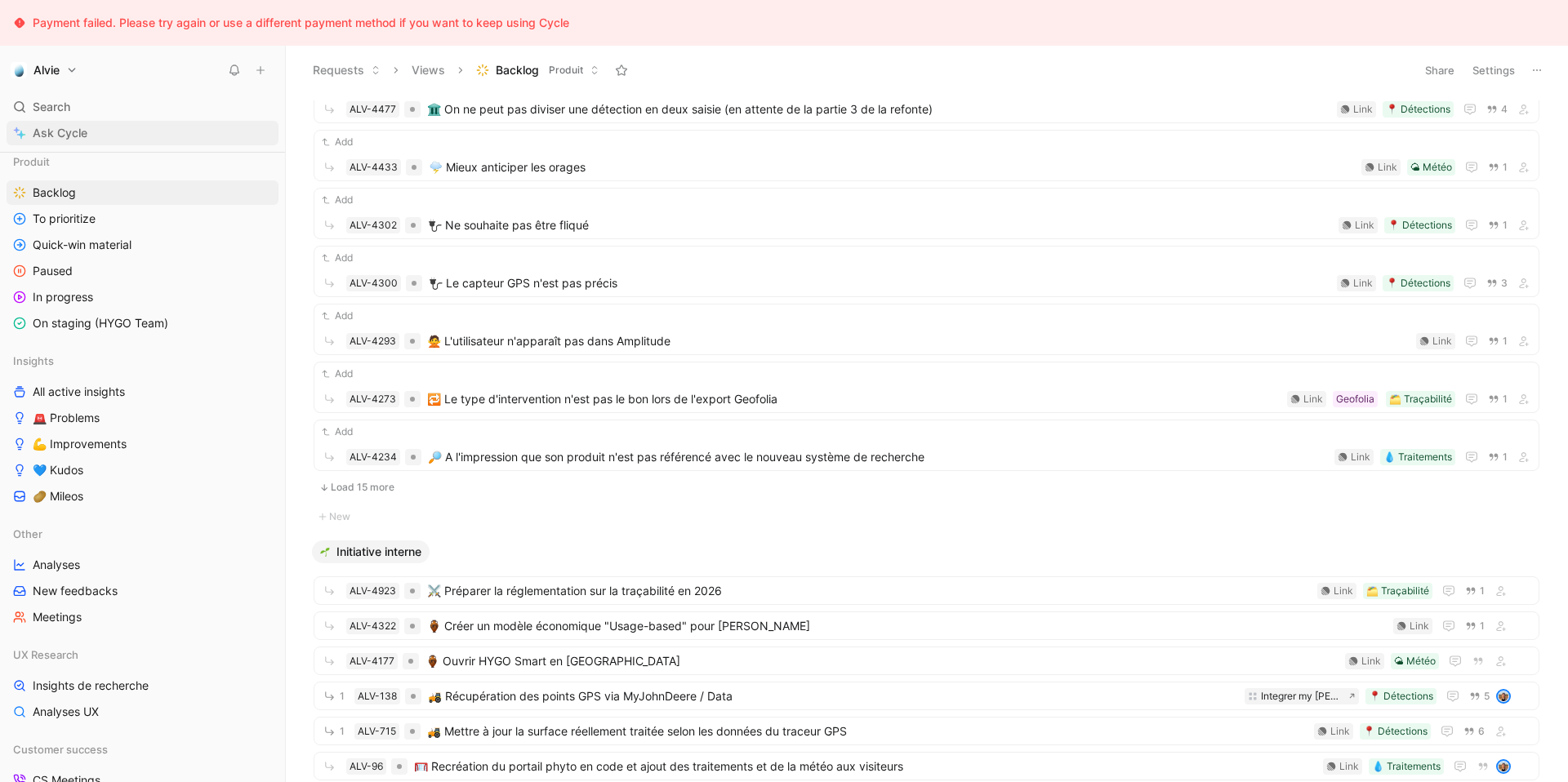 click on "Ask Cycle" at bounding box center [142, 133] 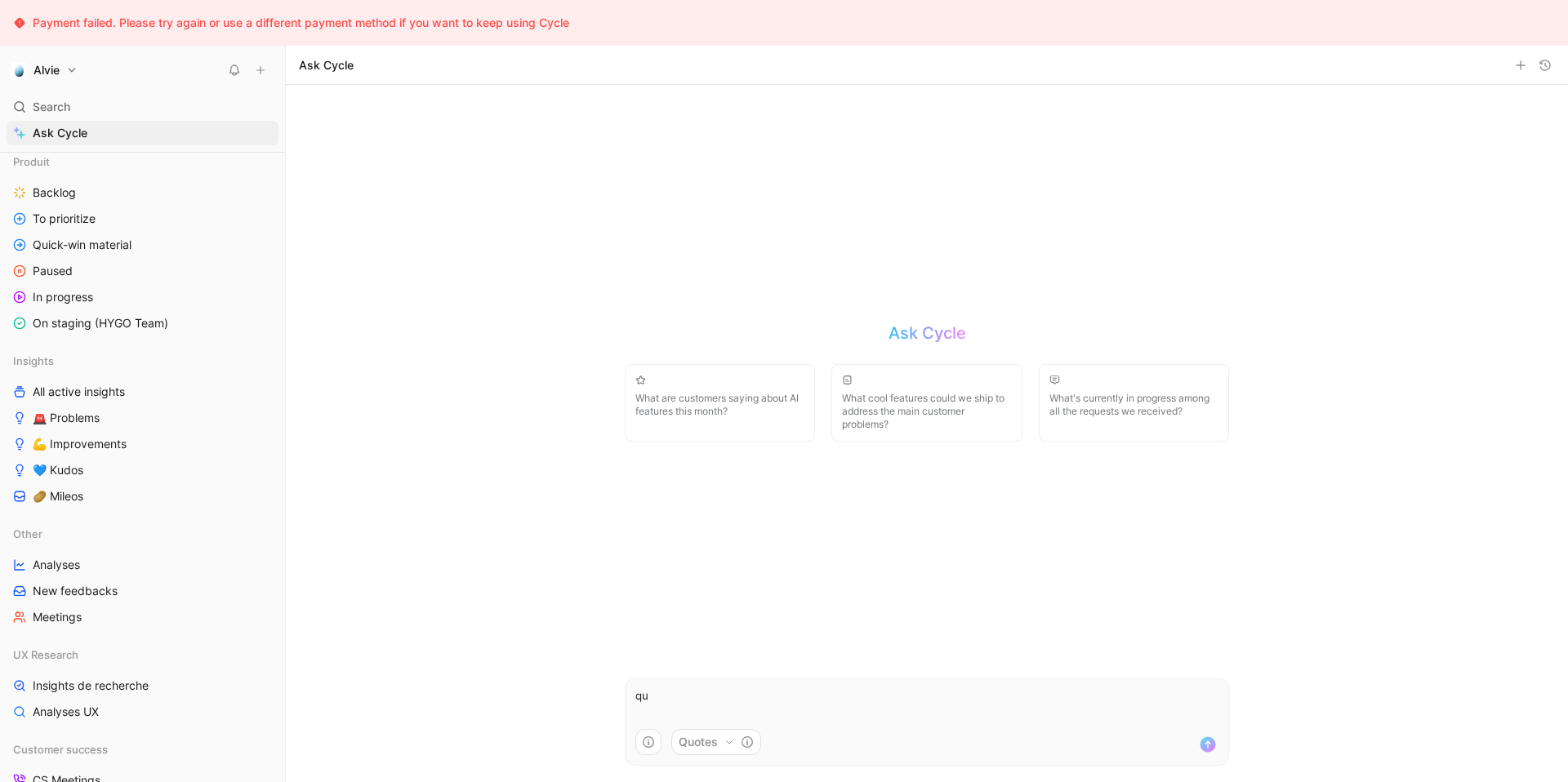type on "q" 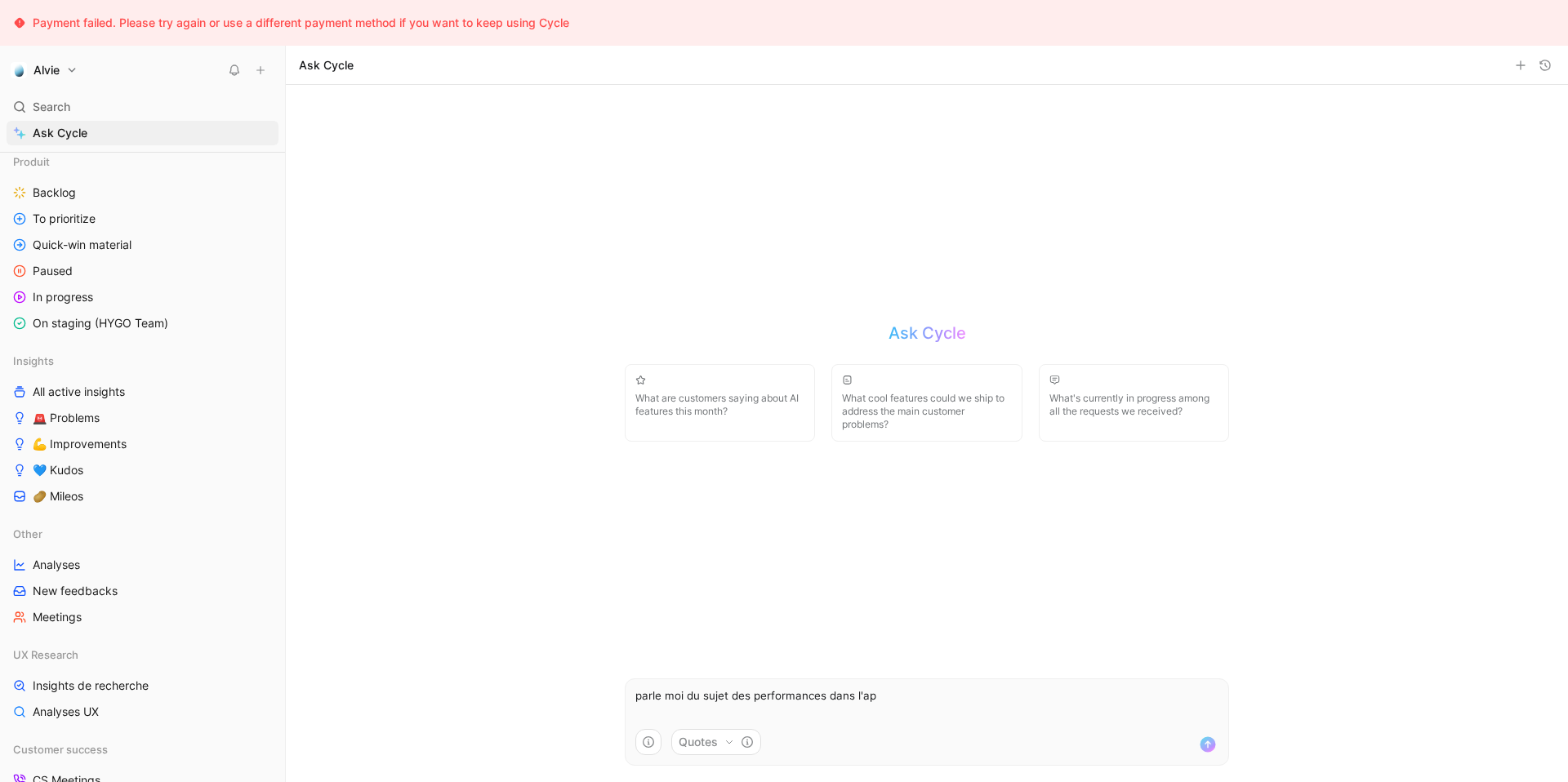 type on "parle moi du sujet des performances dans l'app" 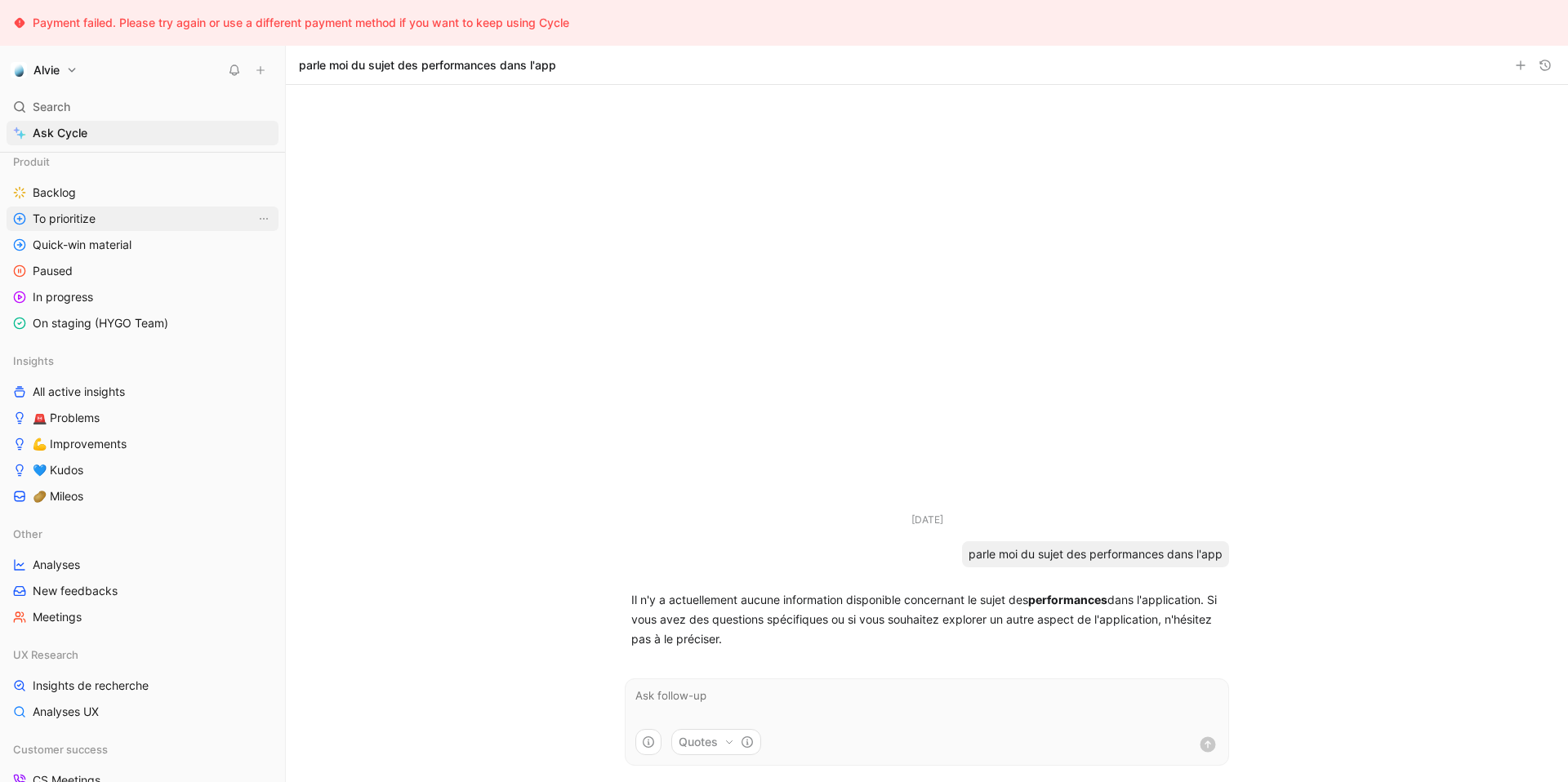 click on "To prioritize" at bounding box center (142, 219) 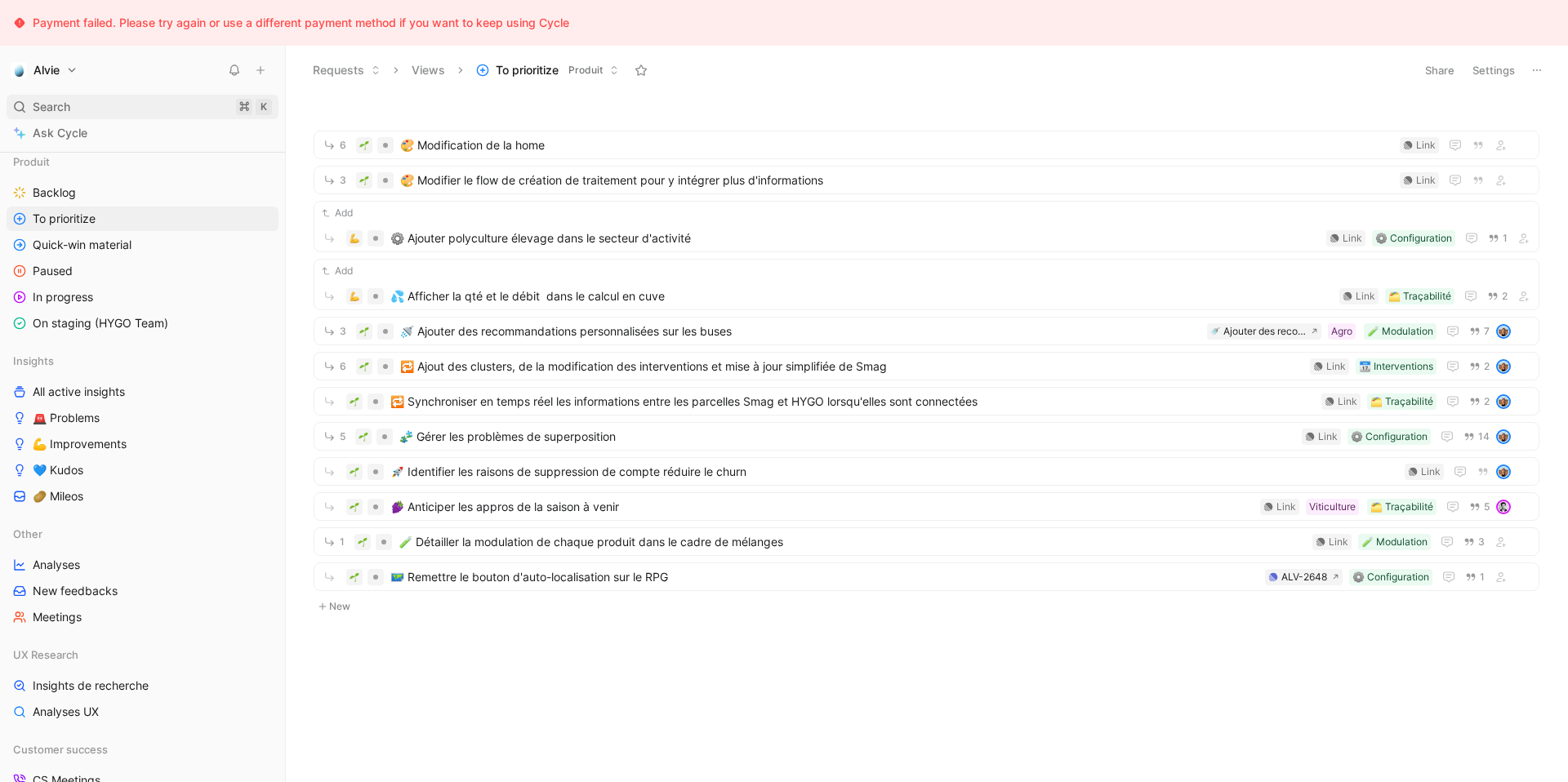 click on "Search ⌘ K" at bounding box center (142, 107) 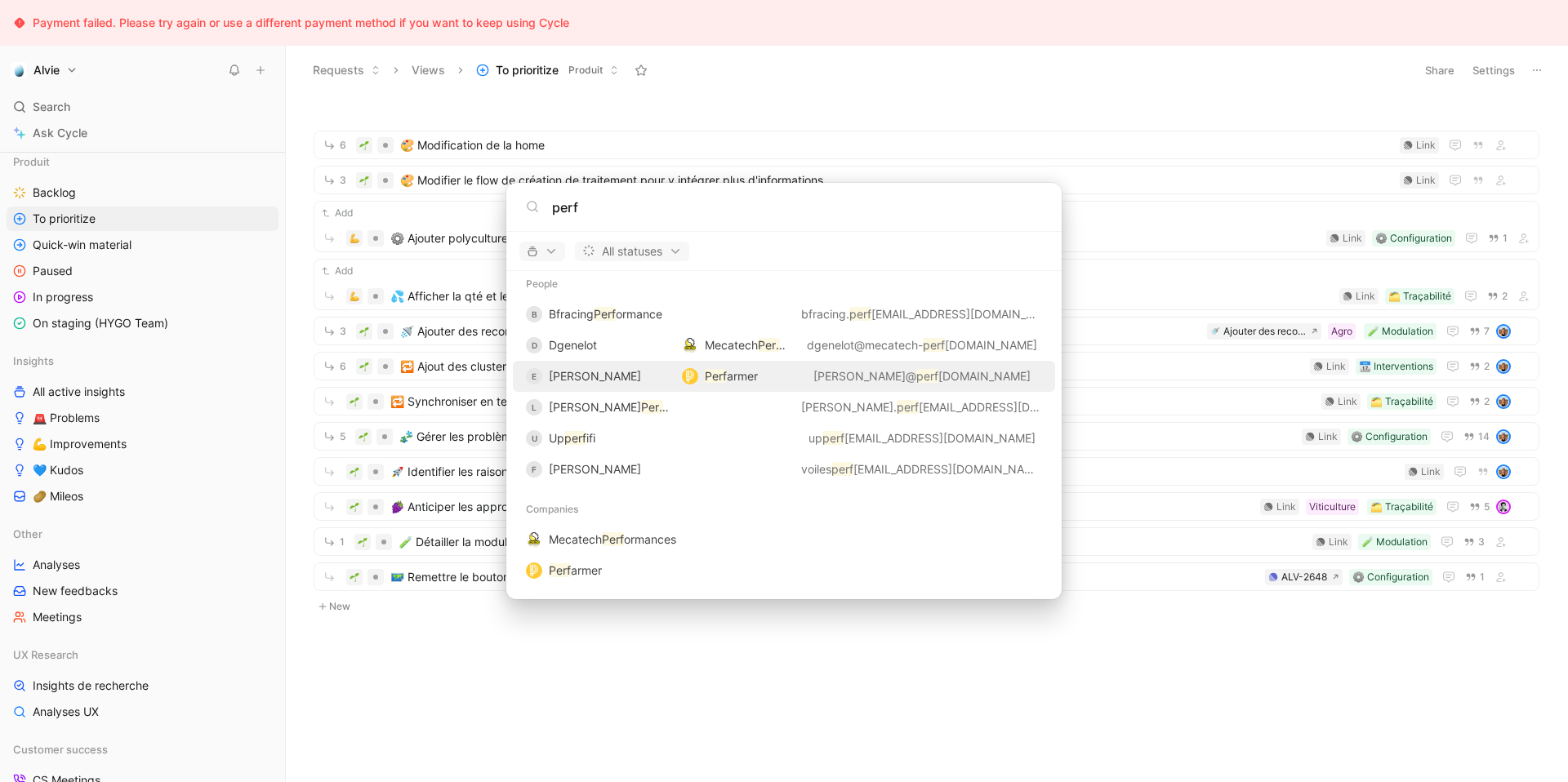 scroll, scrollTop: 0, scrollLeft: 0, axis: both 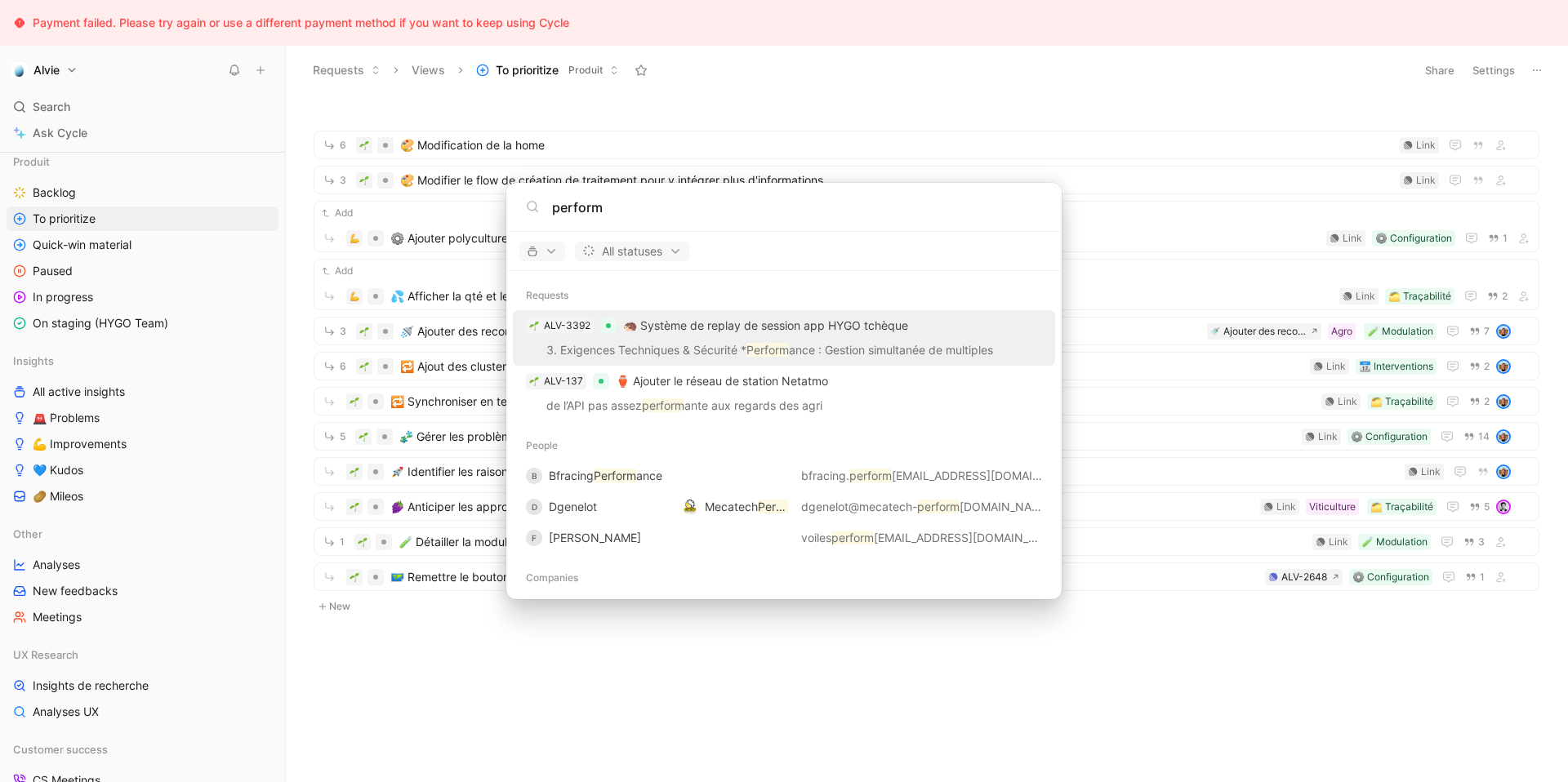 type on "perform" 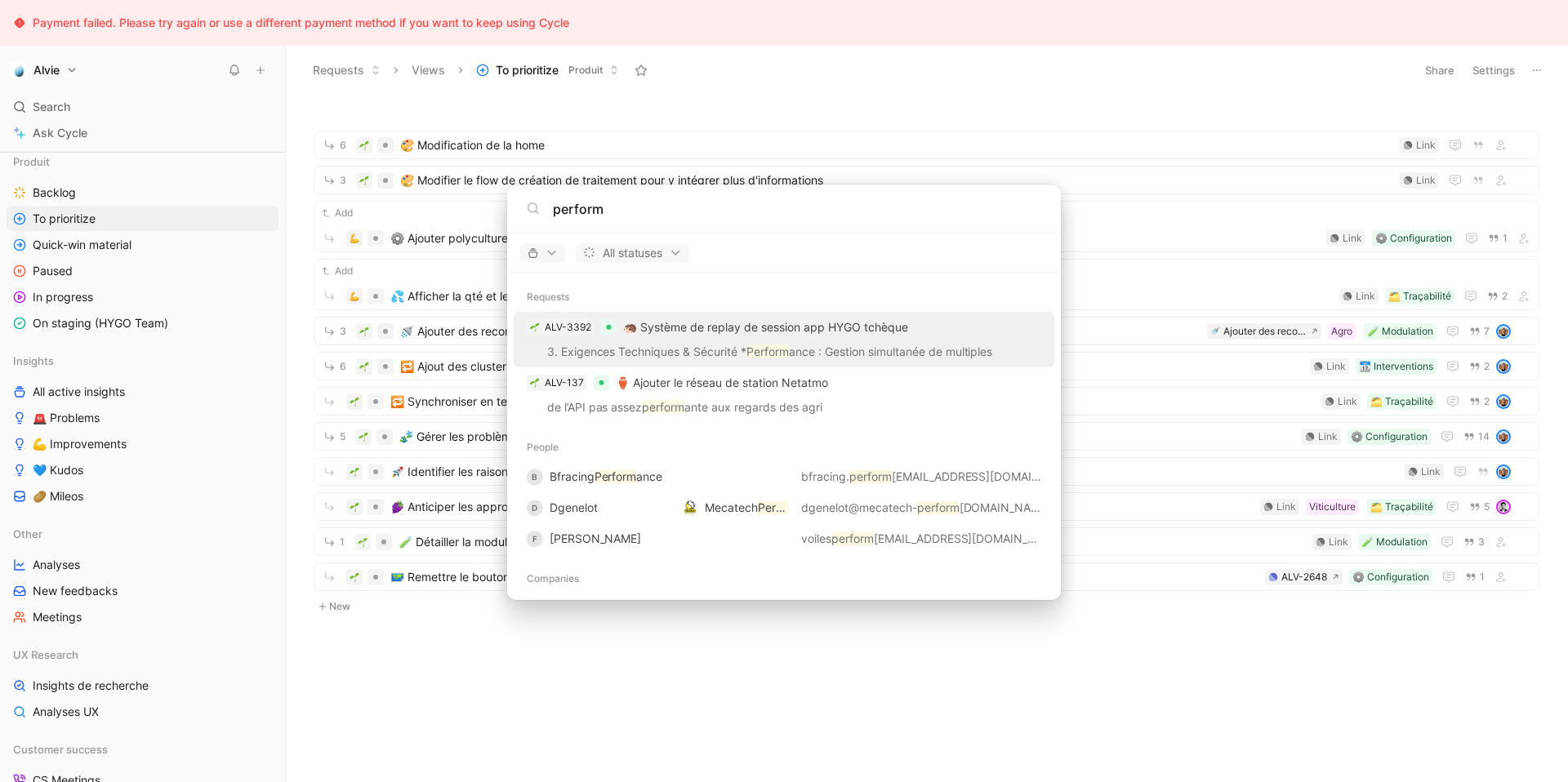 click on "Payment failed. Please try again or use a different payment method if you want to keep using Cycle Alvie Search ⌘ K Ask Cycle Workspace Home G then H Feedback G then F Requests G then R Releases G then L Customers Favorites Analyses UX UX Research Insights de recherche UX Research New feedbacks Other Produit Backlog To prioritize Quick-win material Paused In progress On staging (HYGO Team) Insights All active insights 🚨 Problems 💪 Improvements 💙 Kudos 🥔 Mileos Other Analyses New feedbacks Meetings UX Research Insights de recherche Analyses UX Customer success CS Meetings Risk of churn Churn Stations Netatmo Agronomy Inbox agro 🌱 Improvements 🌱 Problems Sales Fiabilité des recommandations Engagement / Prix Utilisation / Prise en main Marketing, Finance, CRM Marketing Chargebee Hubspot Finance Foreign countries AI queries 120/50 · 23 days left Help center Invite member Requests Views To prioritize Produit Share Settings 6 🎨 Modification de la home Link 3 Link Add Link 1" at bounding box center [784, 391] 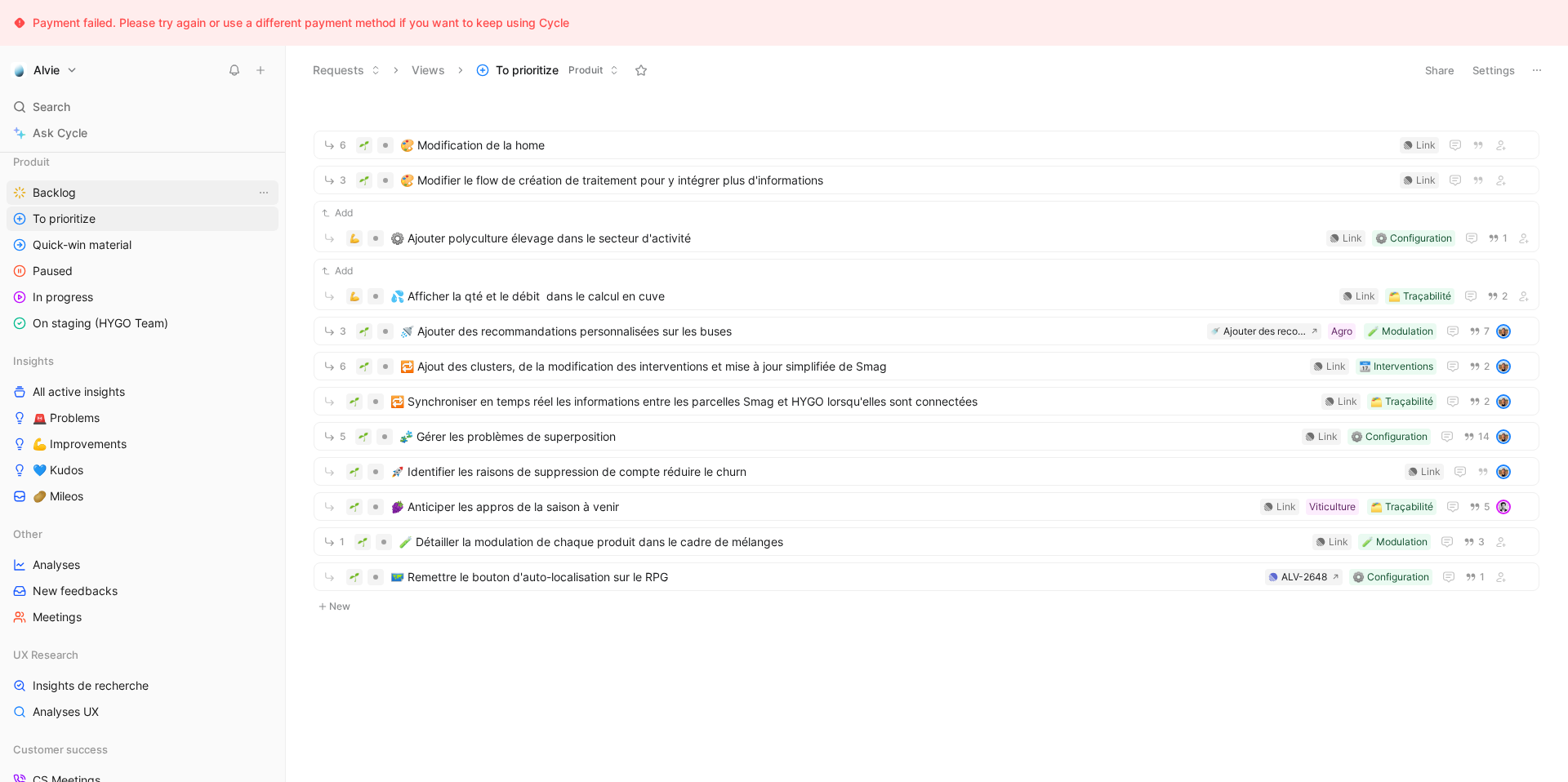 click on "Backlog" at bounding box center [142, 193] 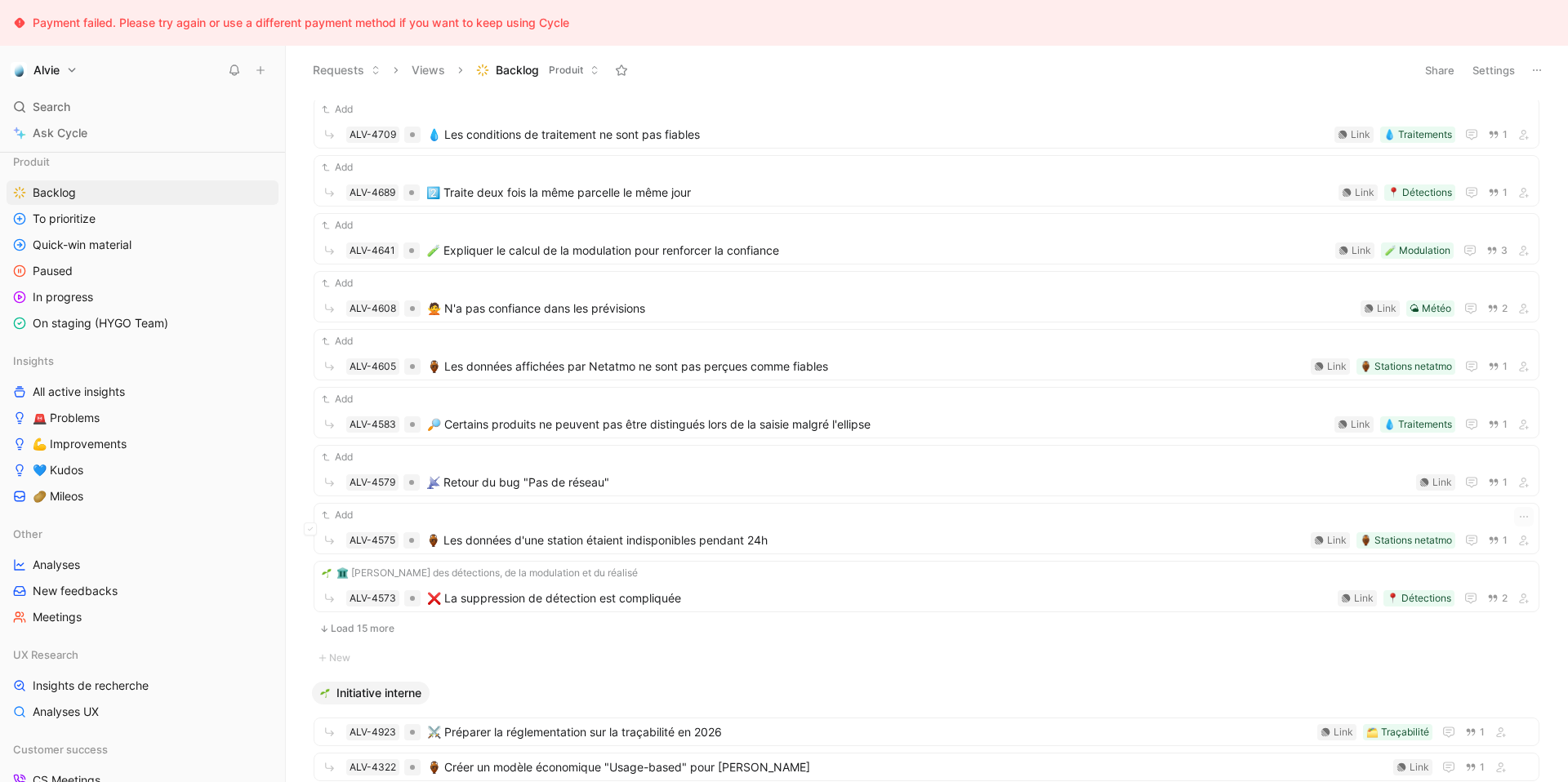 scroll, scrollTop: 1586, scrollLeft: 0, axis: vertical 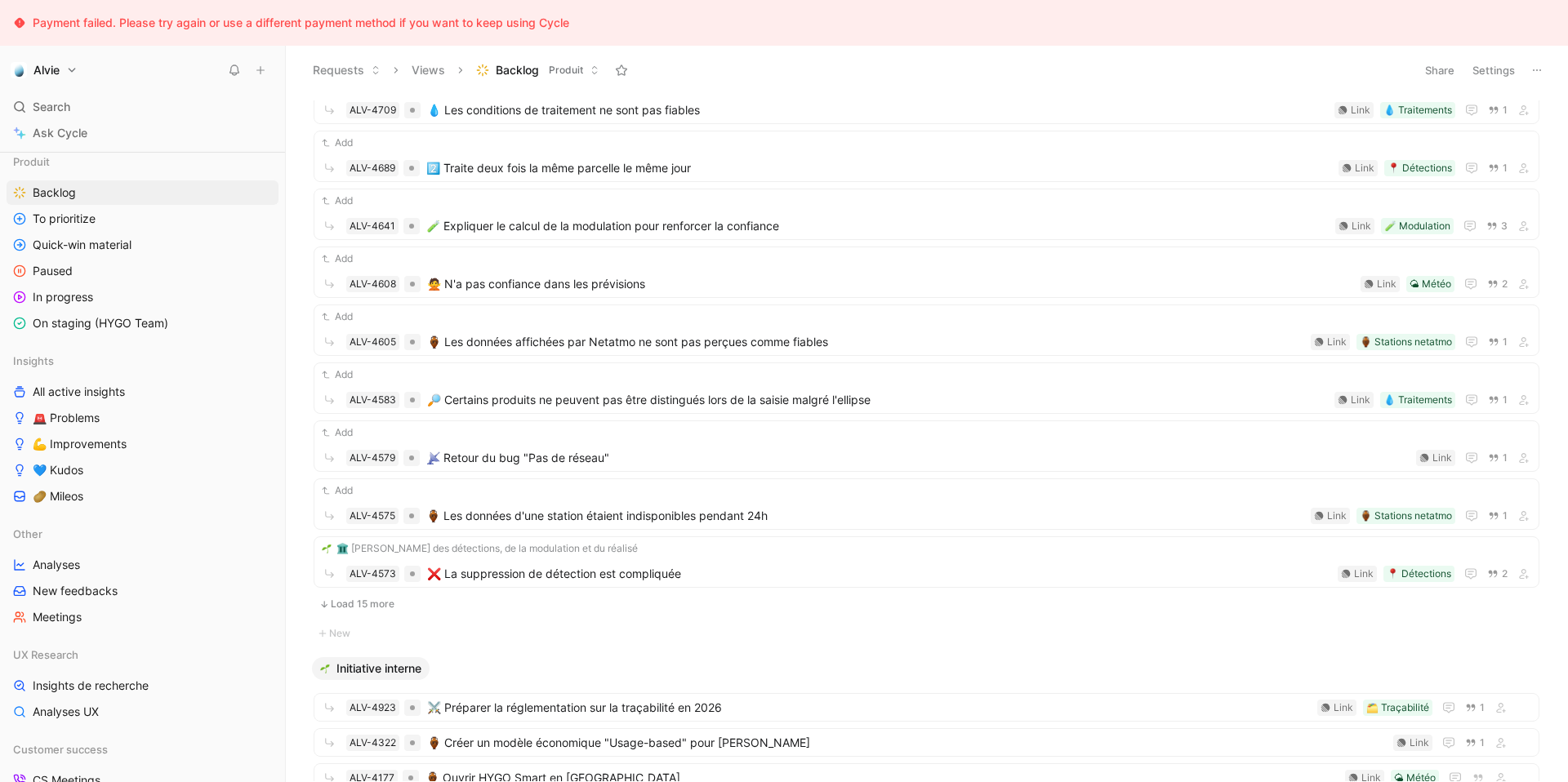 click on "Load 15 more" at bounding box center [926, 604] 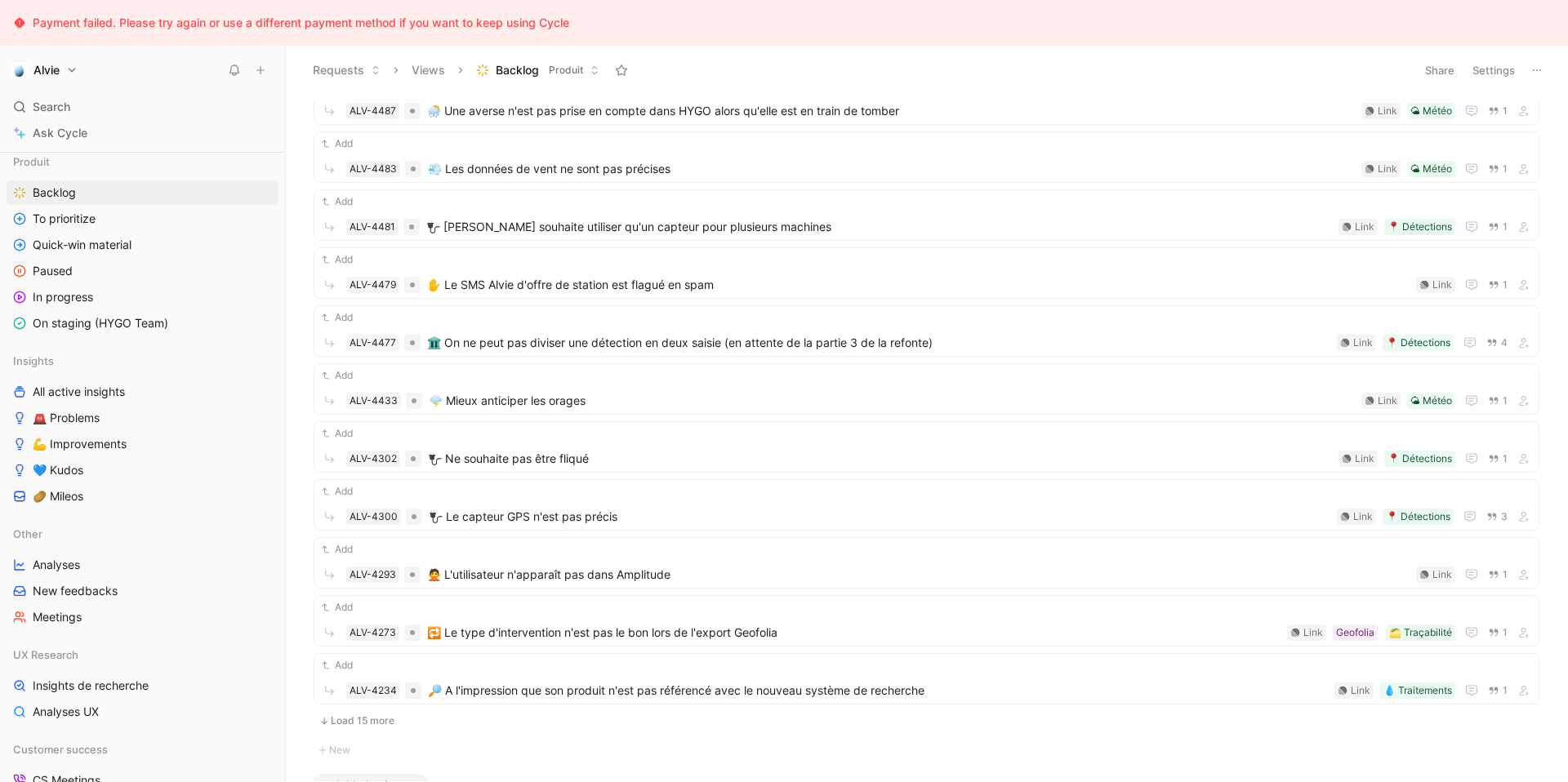 scroll, scrollTop: 2406, scrollLeft: 0, axis: vertical 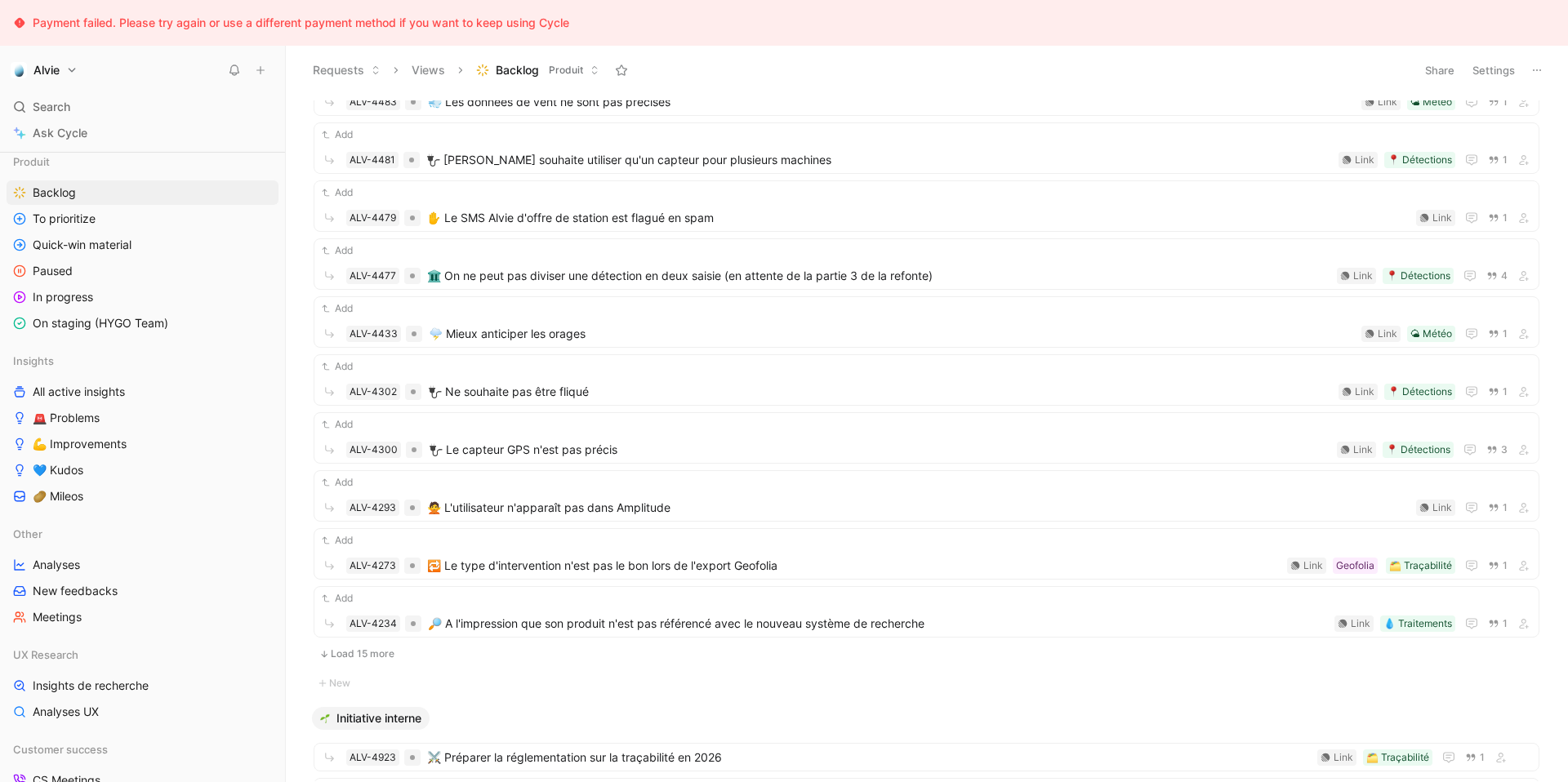 click on "Load 15 more" at bounding box center [926, 654] 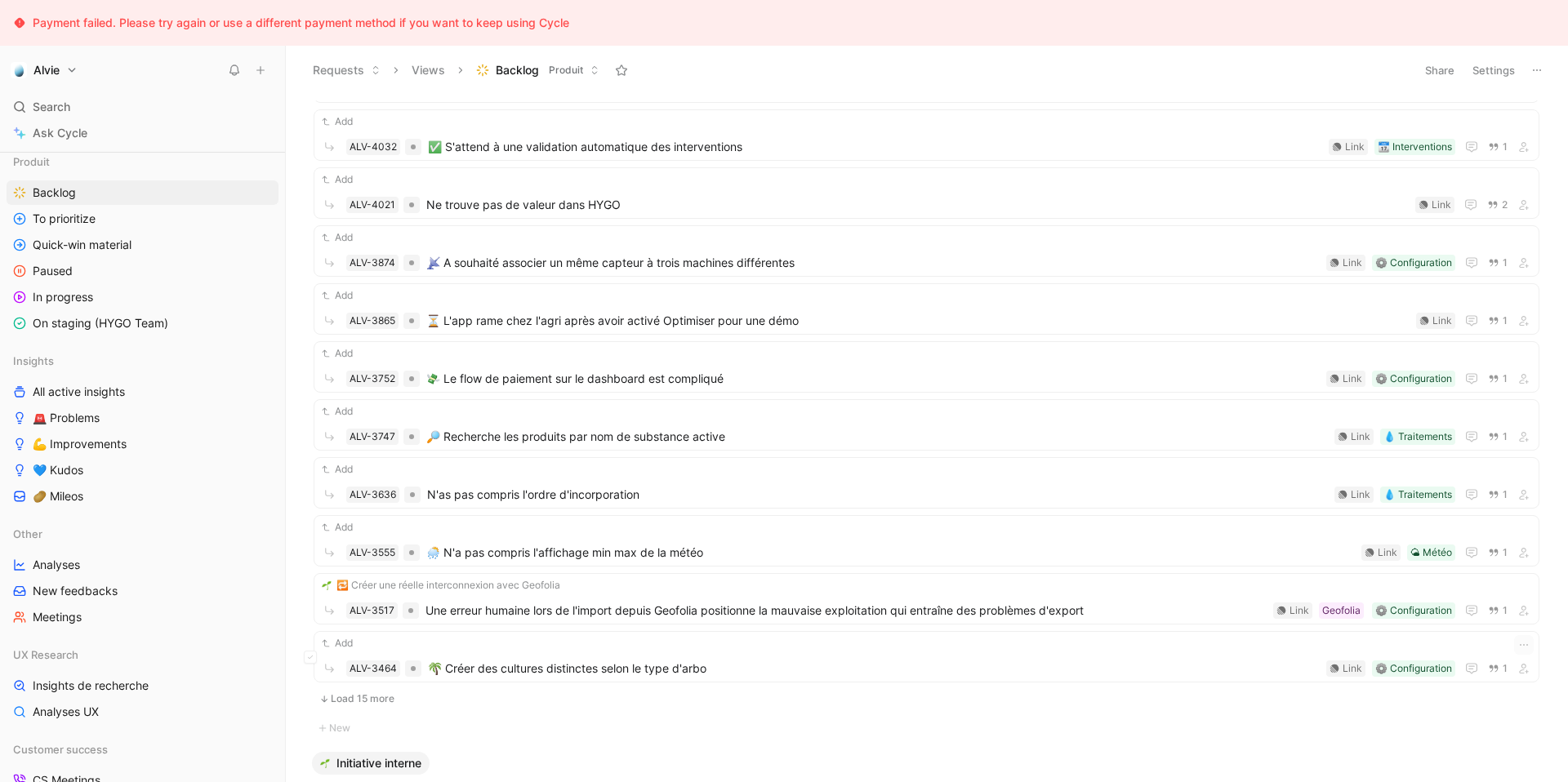 scroll, scrollTop: 3232, scrollLeft: 0, axis: vertical 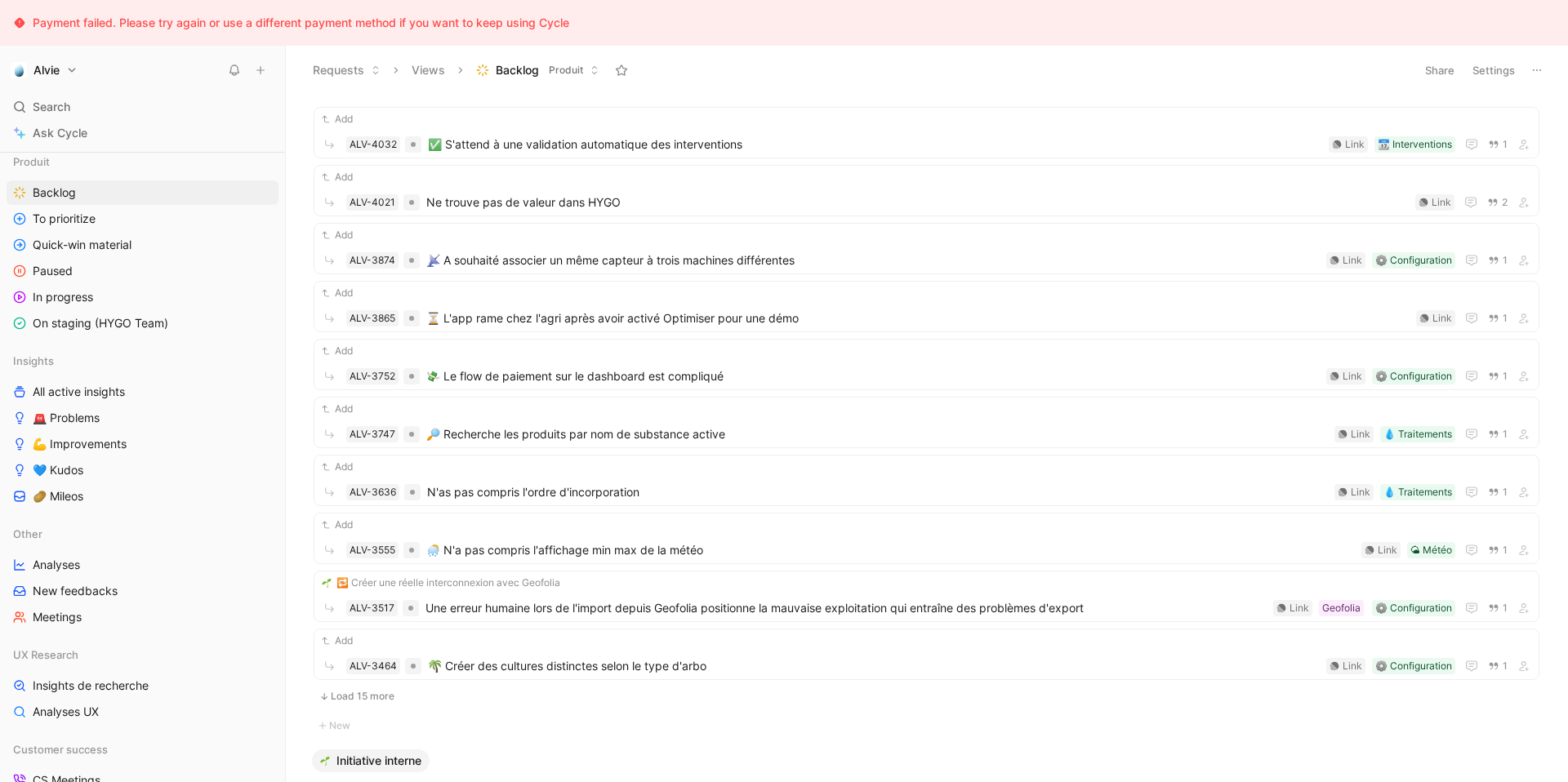 click on "Load 15 more" at bounding box center [926, 696] 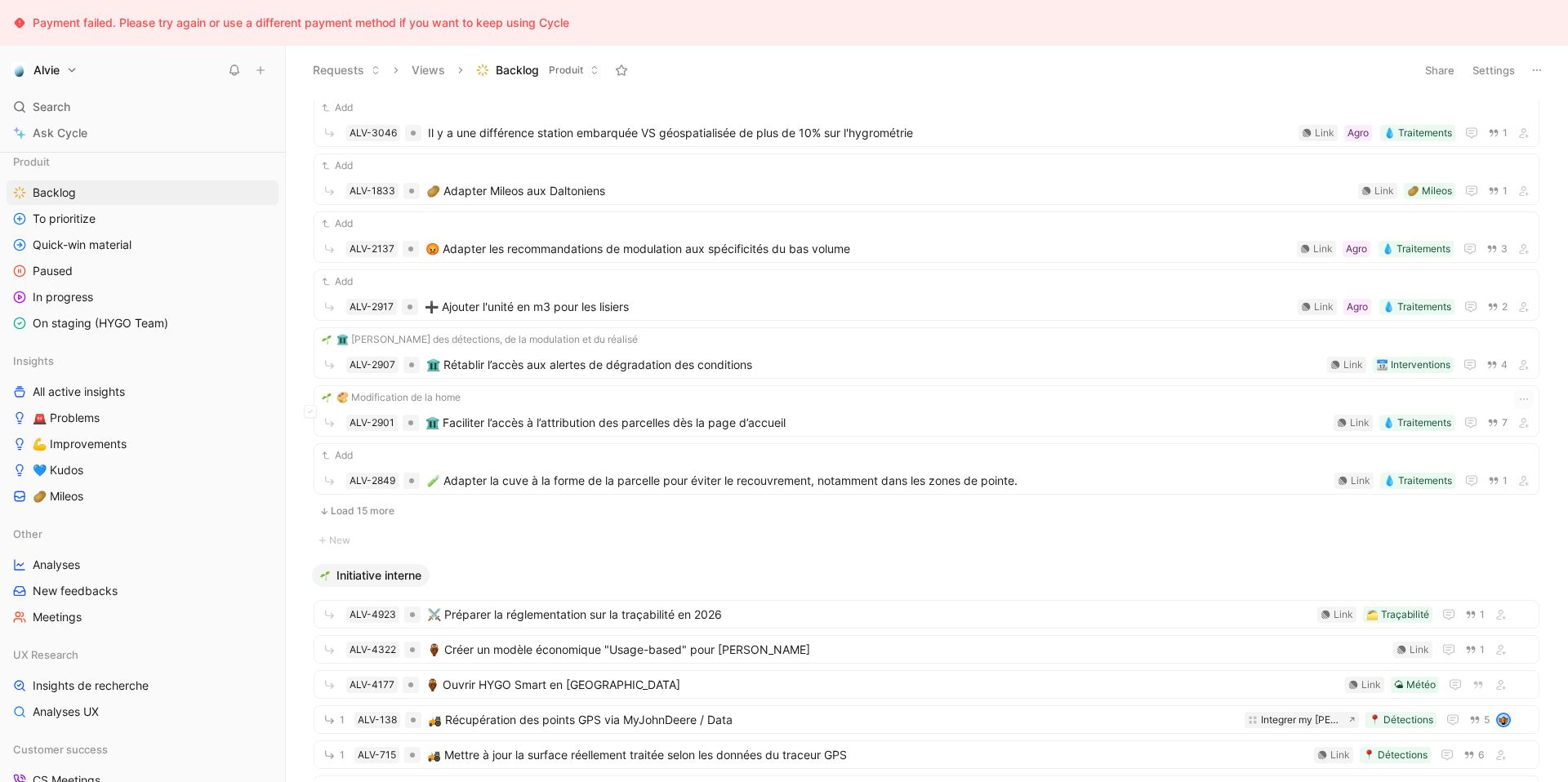 scroll, scrollTop: 4246, scrollLeft: 0, axis: vertical 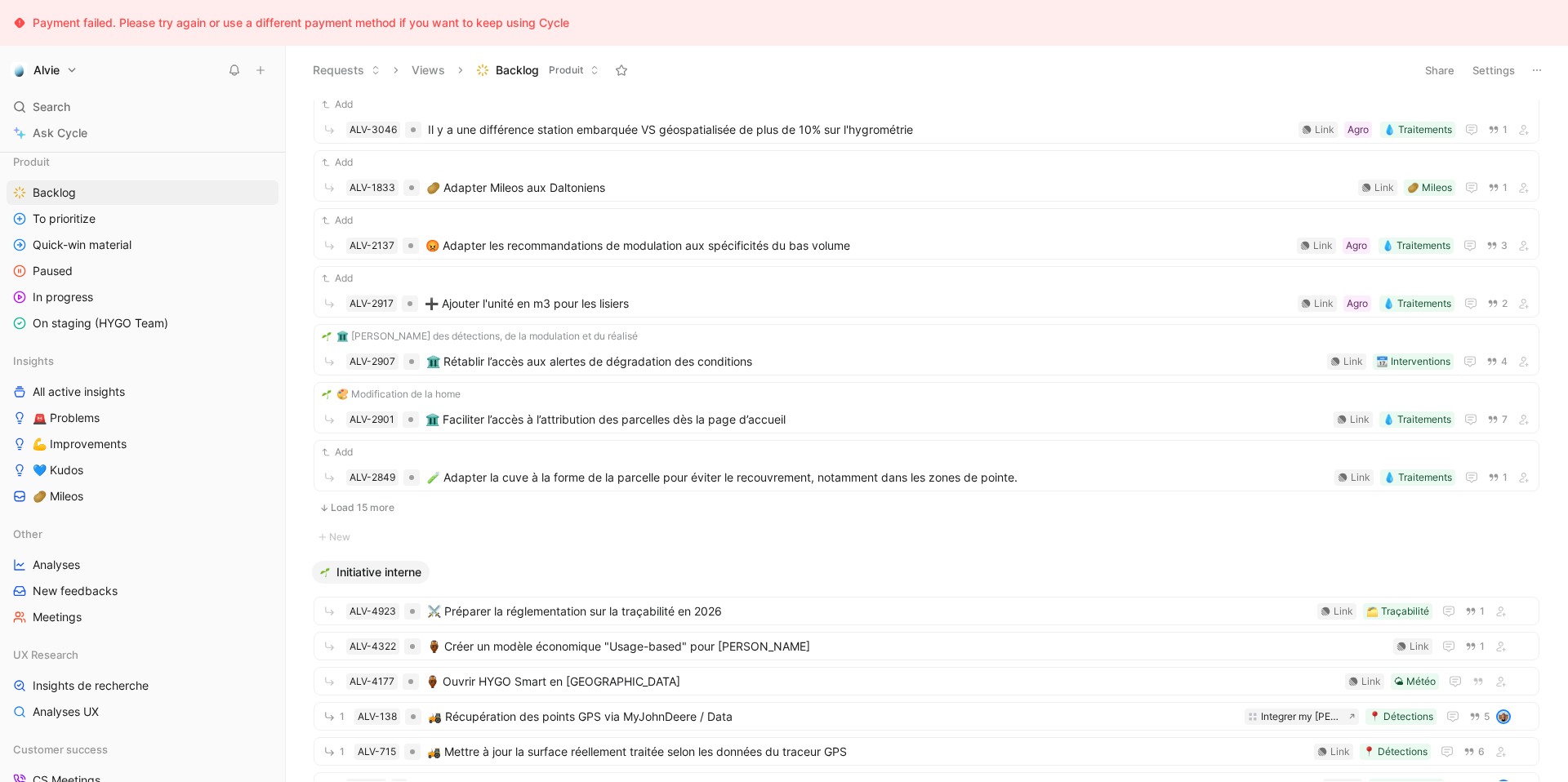 click on "Load 15 more" at bounding box center (926, 508) 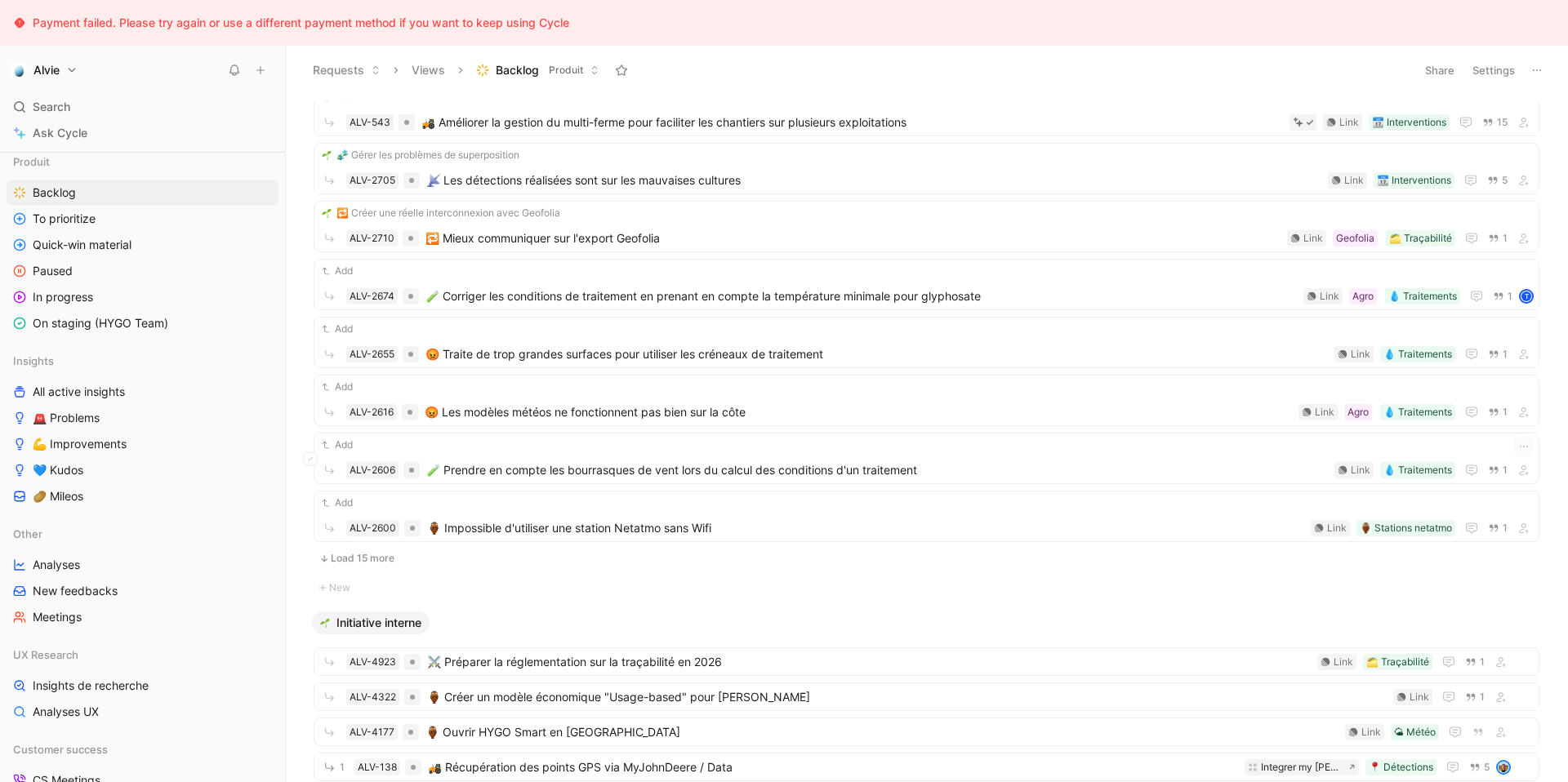 scroll, scrollTop: 5039, scrollLeft: 0, axis: vertical 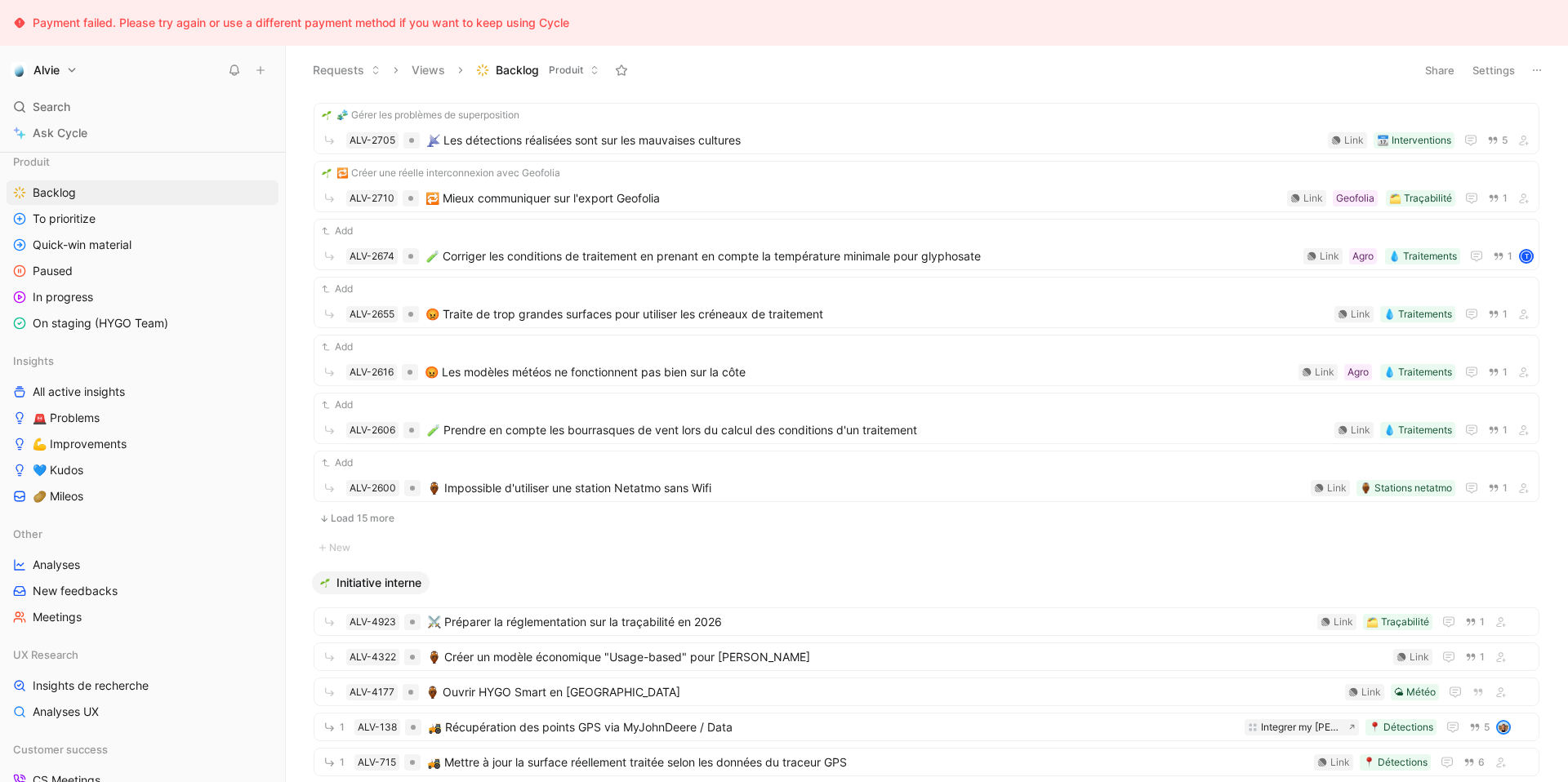 click on "Load 15 more" at bounding box center [926, 518] 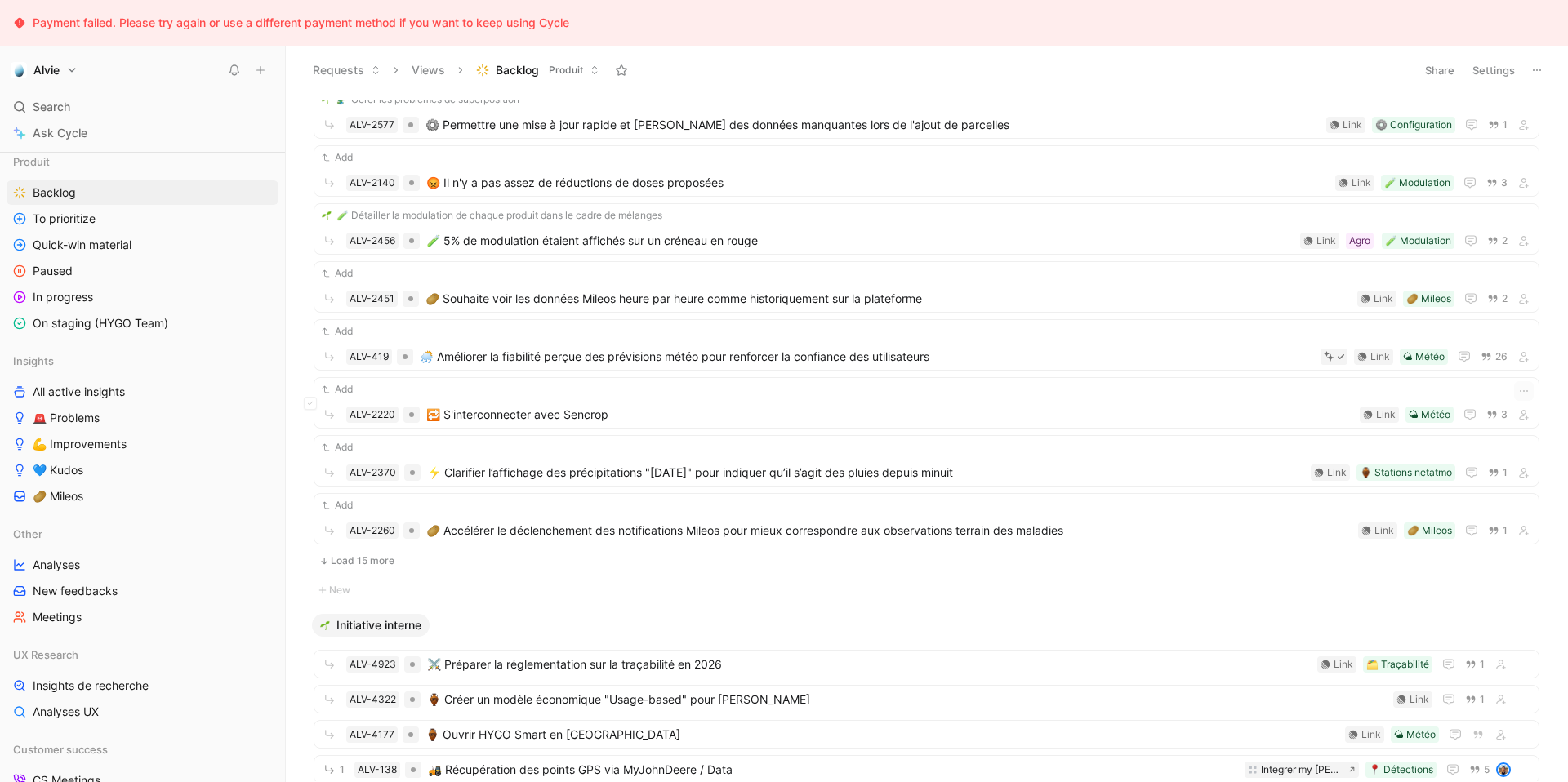 scroll, scrollTop: 5869, scrollLeft: 0, axis: vertical 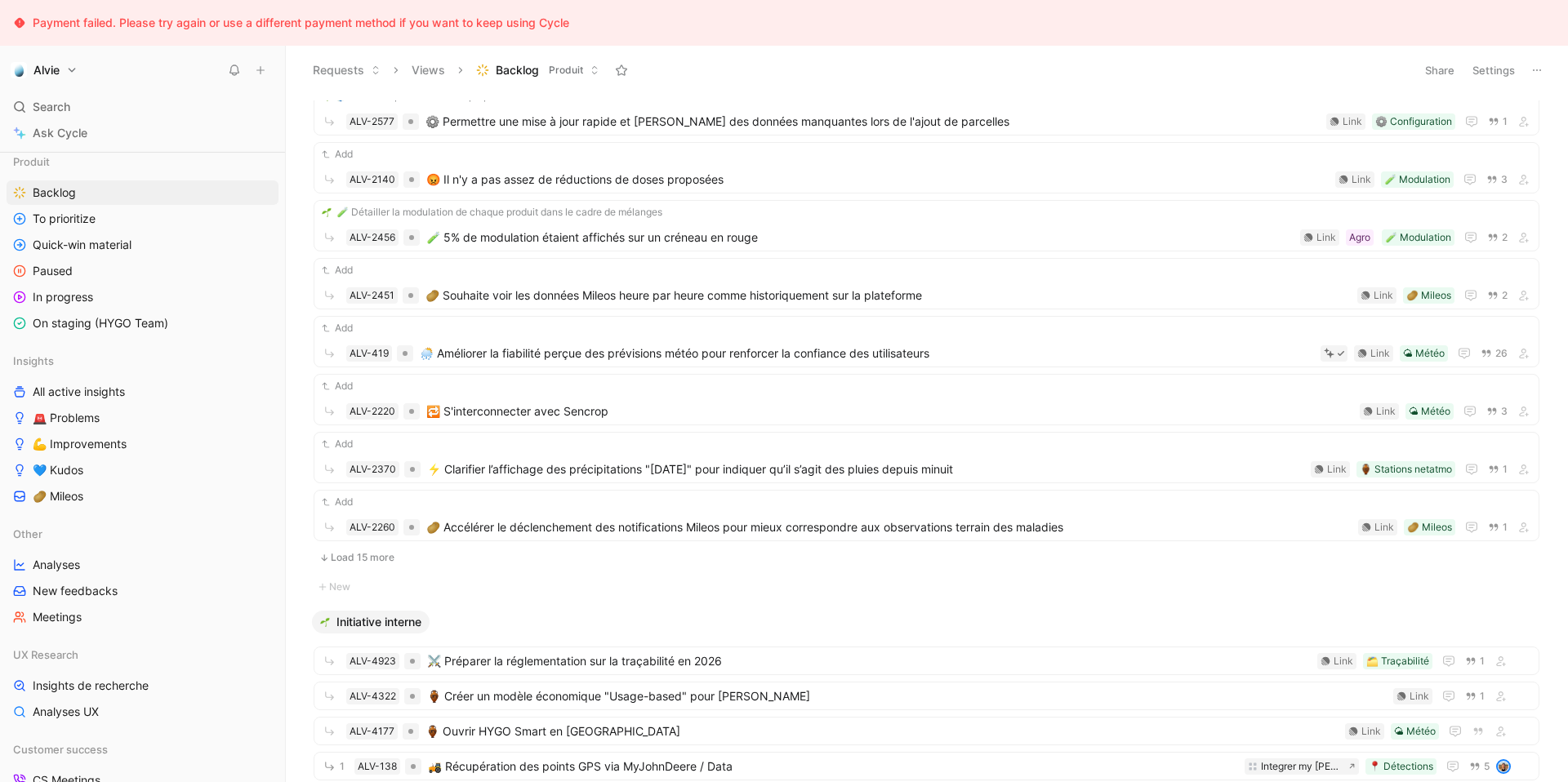 click on "Add ALV-2169 🥔 Les déclenchement Mileos sont trop tardifs 🥔 Mileos Link 2 Add ALV-1621 🥔 N'afficher seulement les parcelles de pommes de terre pour les irrigations 🥔 Mileos Link 2 🏛️ Refonte des détections, de la modulation et du réalisé ALV-2586 🏛️ Ne peut plus planifier les interventions sur un créneau 📆 Interventions Link 4 Add ALV-1619 🥔 Reçoit trop de notifs Mileos 🥔 Mileos Link 2 Add ALV-2590 🥔 Rendre plus visibles les cumuls de pluie Mileos 🥔 Mileos Link 1 Add ALV-2584 🏺 Clarifier que la météo prévisionnelle ne provient pas des stations Netatmo 🏺 Stations netatmo Link 1 🧩 Gérer les problèmes de superposition ALV-2577 ⚙️ Permettre une mise à jour rapide et claire des données manquantes lors de l'ajout de parcelles ⚙️ Configuration Link 1 Add ALV-2140 😡 Il n'y a pas assez de réductions de doses proposées 🧪 Modulation Link 3 🧪 Détailler la modulation de chaque produit dans le cadre de mélanges ALV-2456 🧪 Modulation Agro 2 2" at bounding box center [926, -1993] 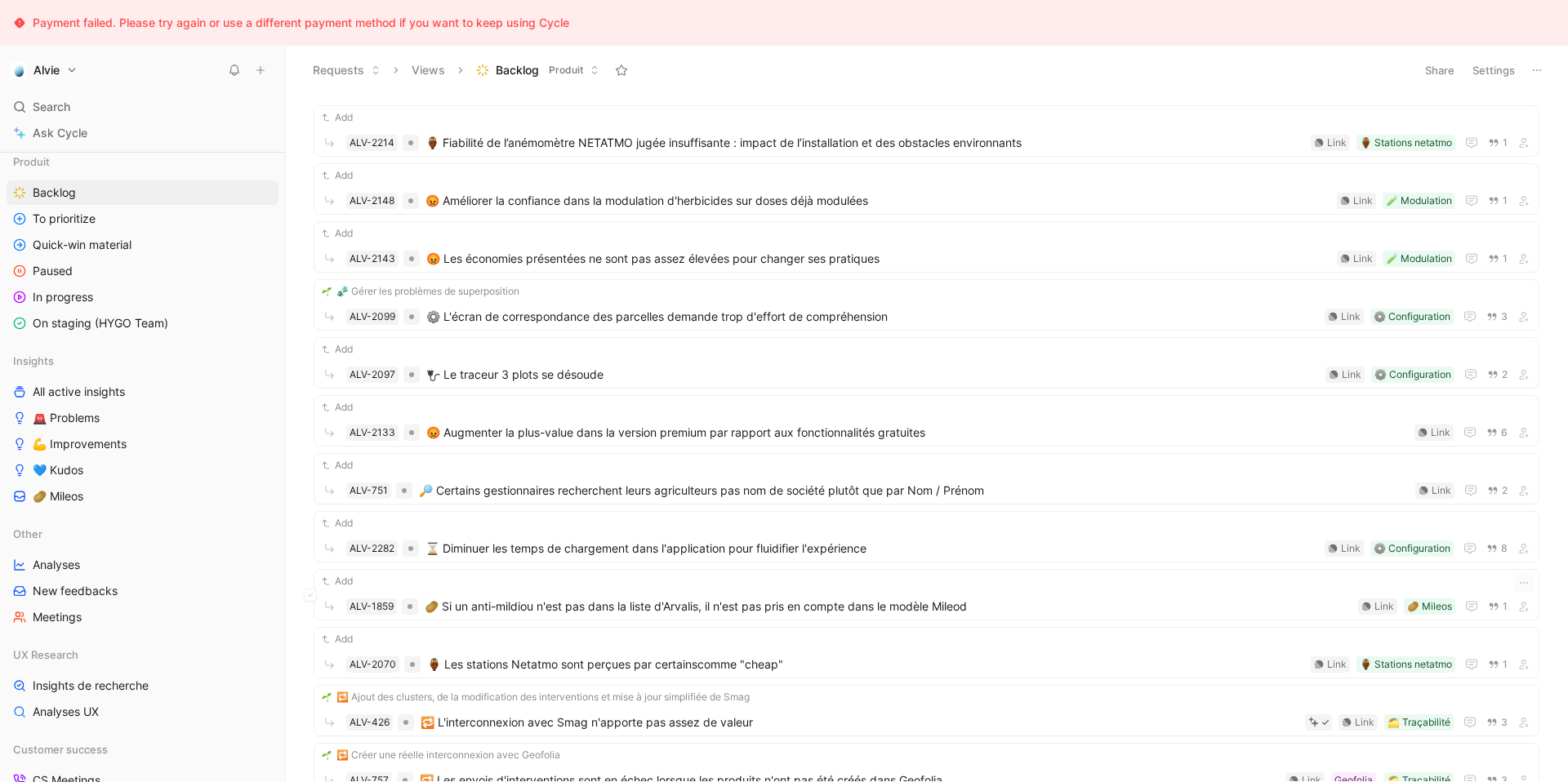 scroll, scrollTop: 6352, scrollLeft: 0, axis: vertical 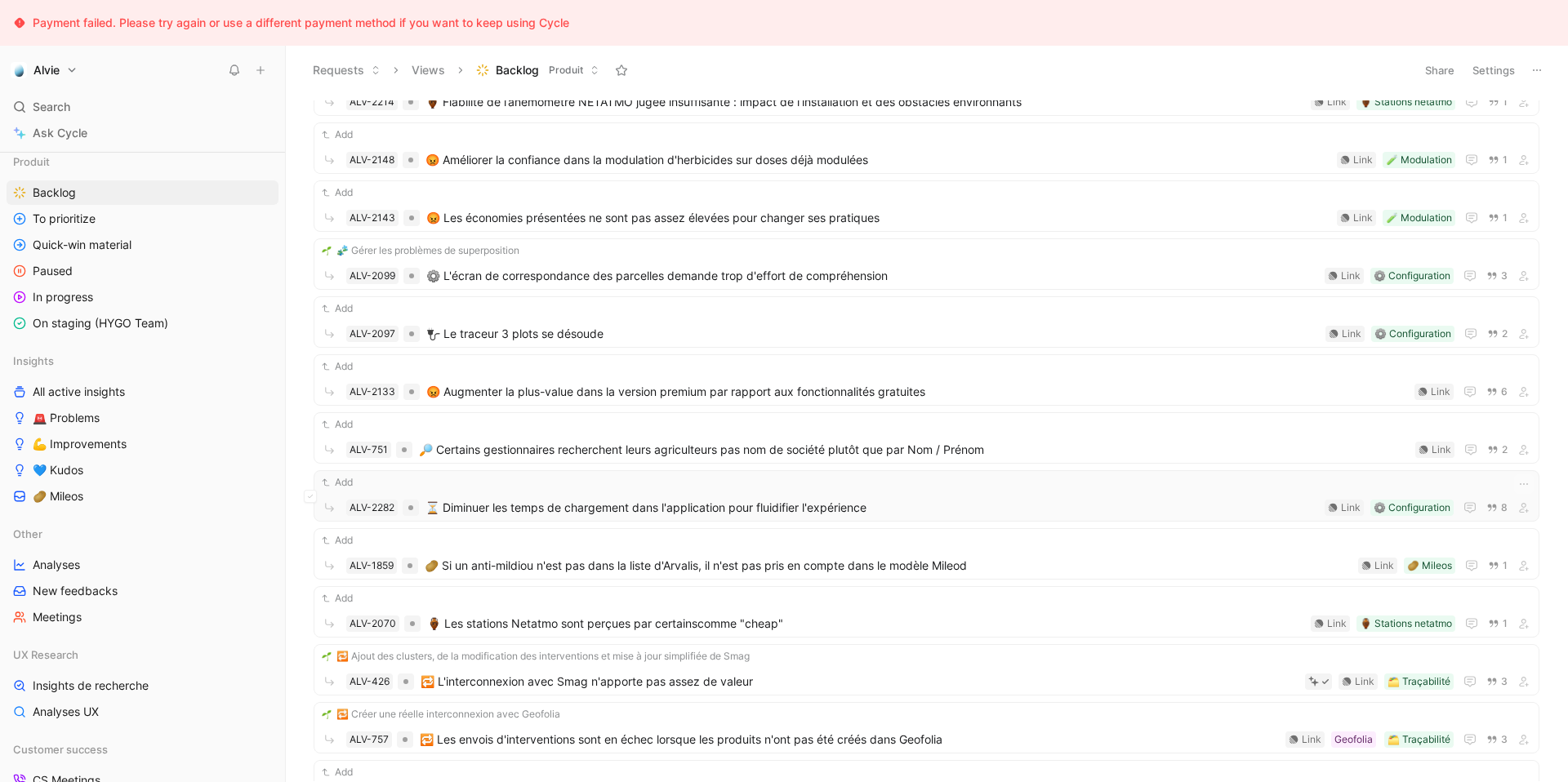 click on "⏳ Diminuer les temps de chargement dans l'application pour fluidifier l'expérience" at bounding box center [871, 508] 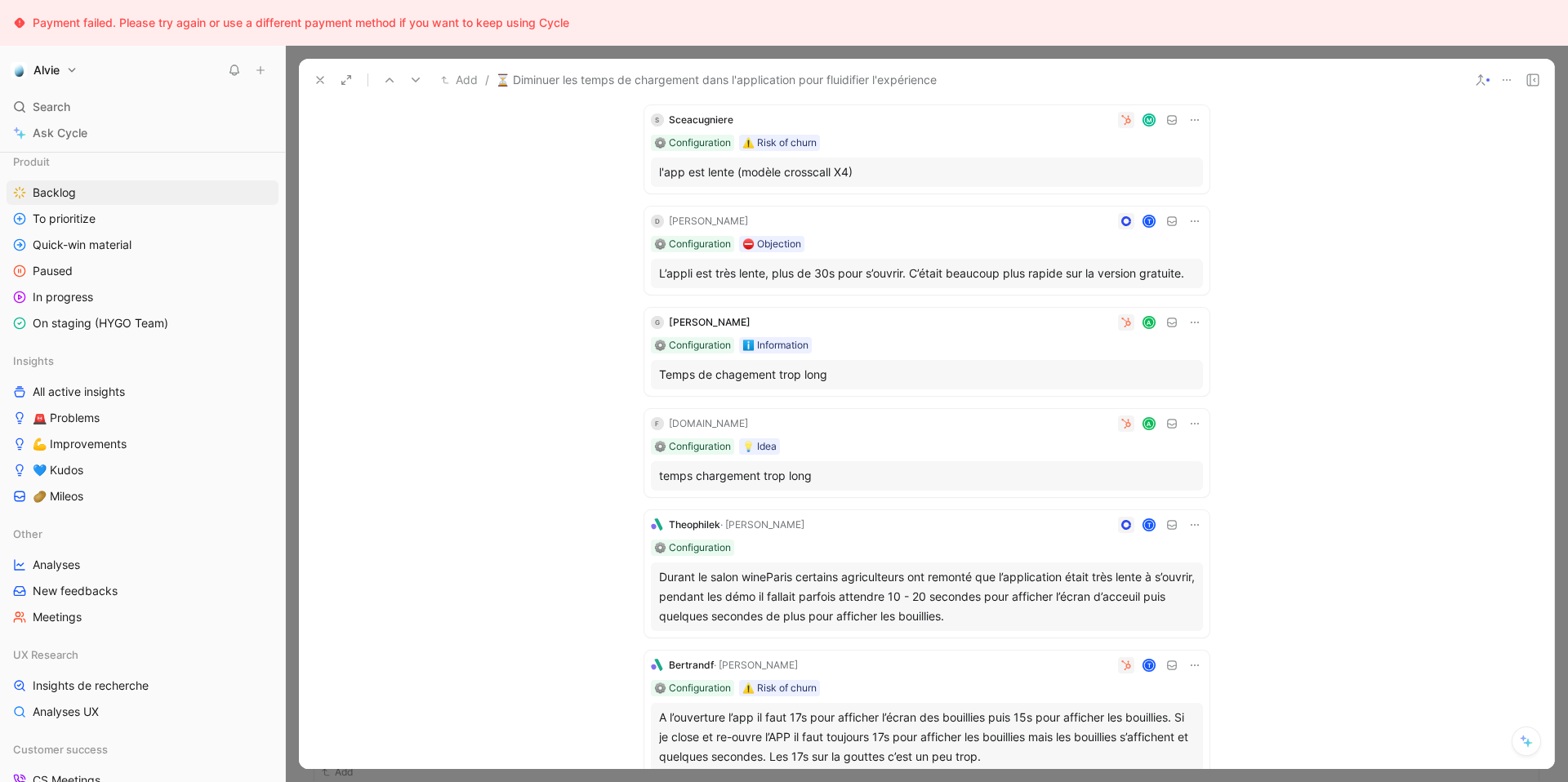 scroll, scrollTop: 0, scrollLeft: 0, axis: both 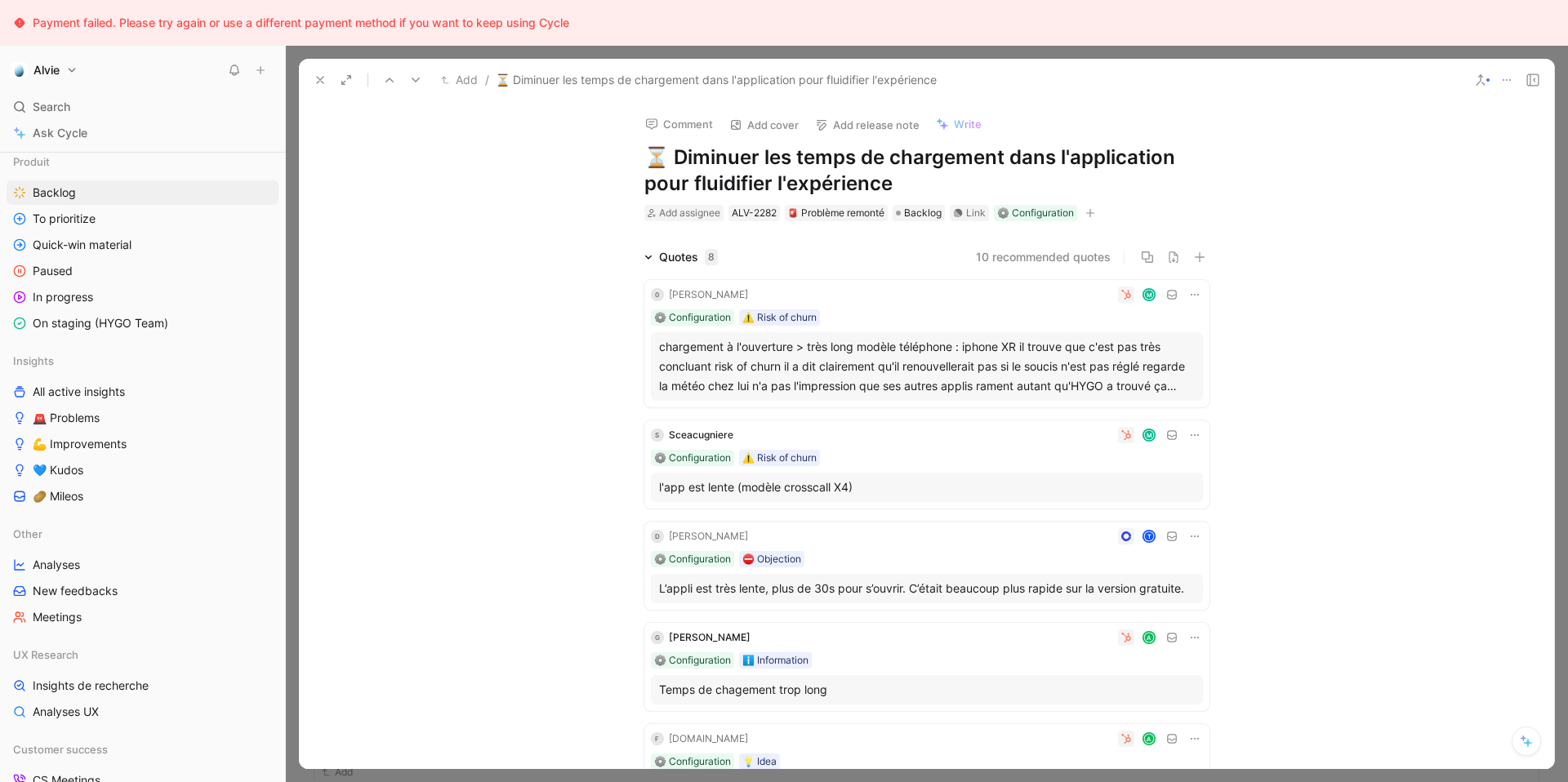 click on "⏳ Diminuer les temps de chargement dans l'application pour fluidifier l'expérience" at bounding box center [927, 171] 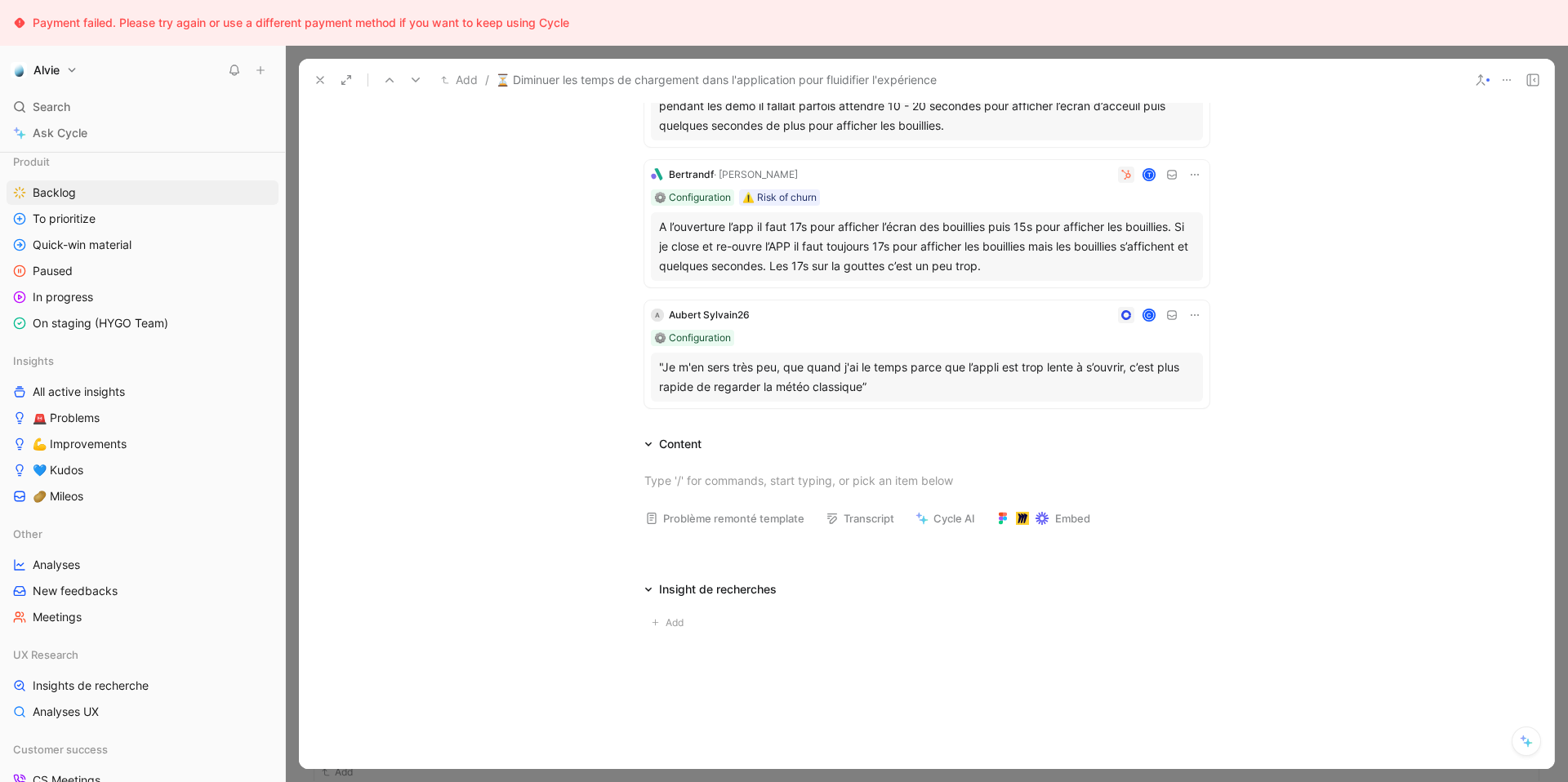 scroll, scrollTop: 825, scrollLeft: 0, axis: vertical 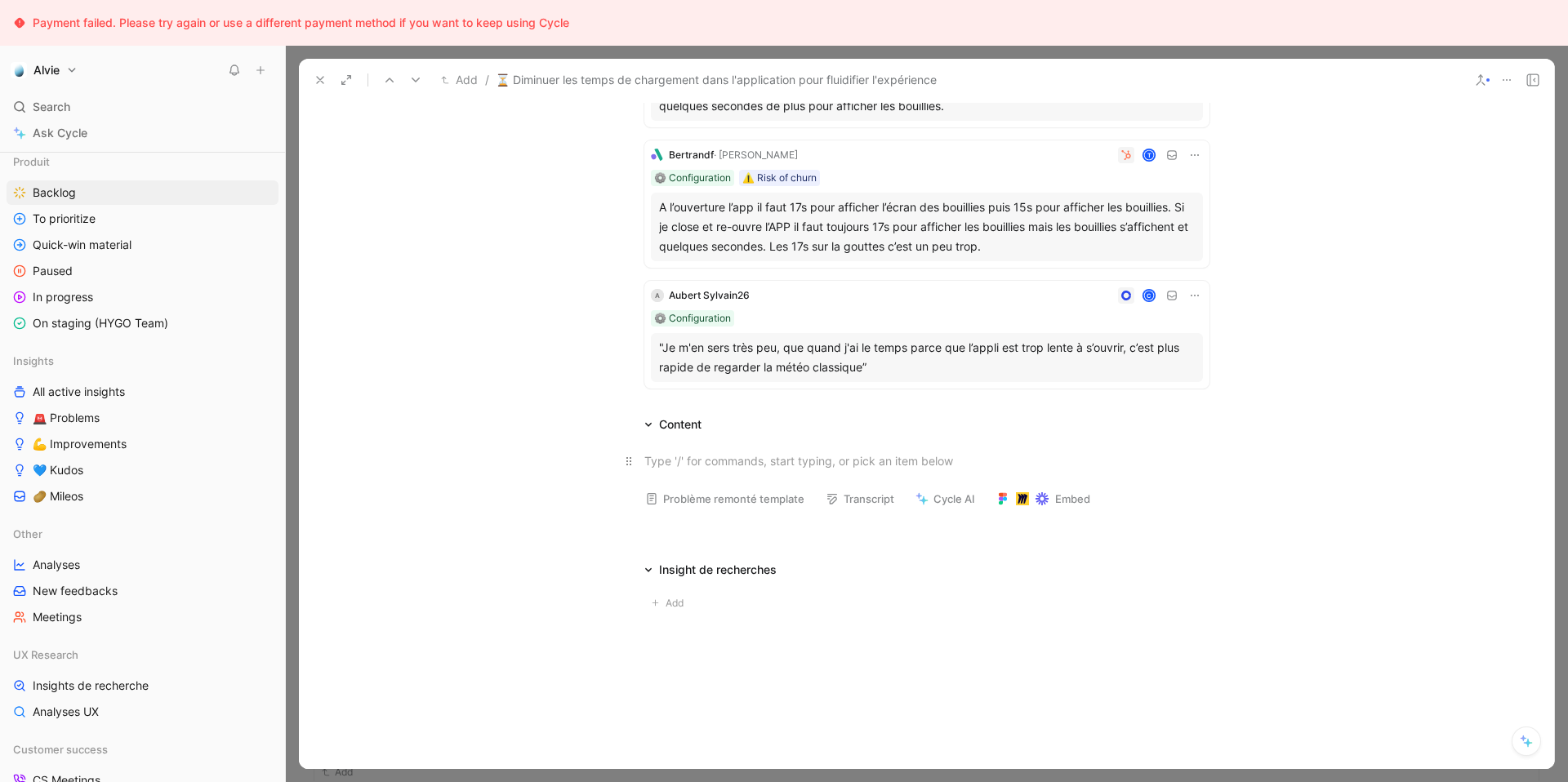 click at bounding box center [927, 460] 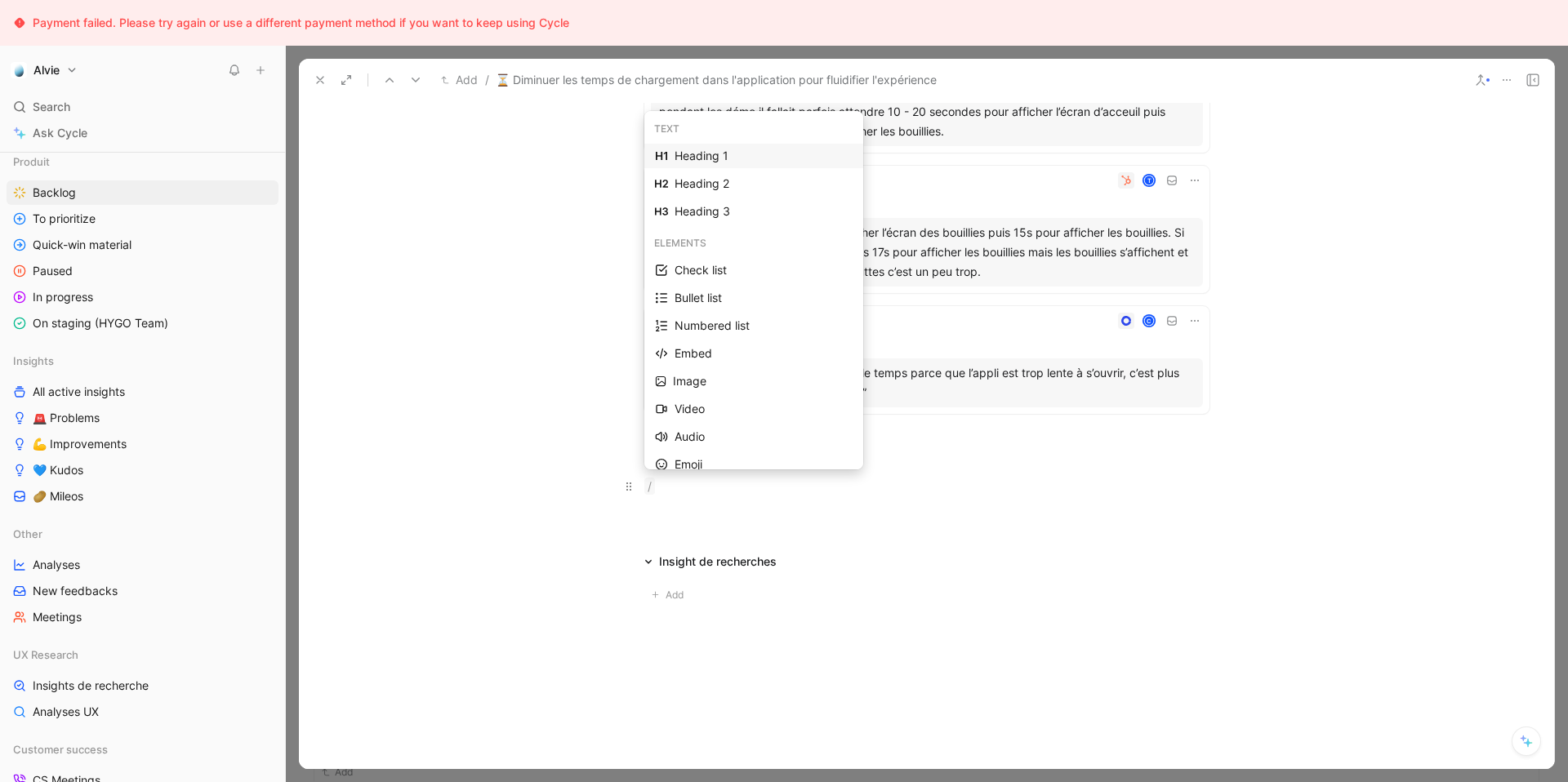 scroll, scrollTop: 800, scrollLeft: 0, axis: vertical 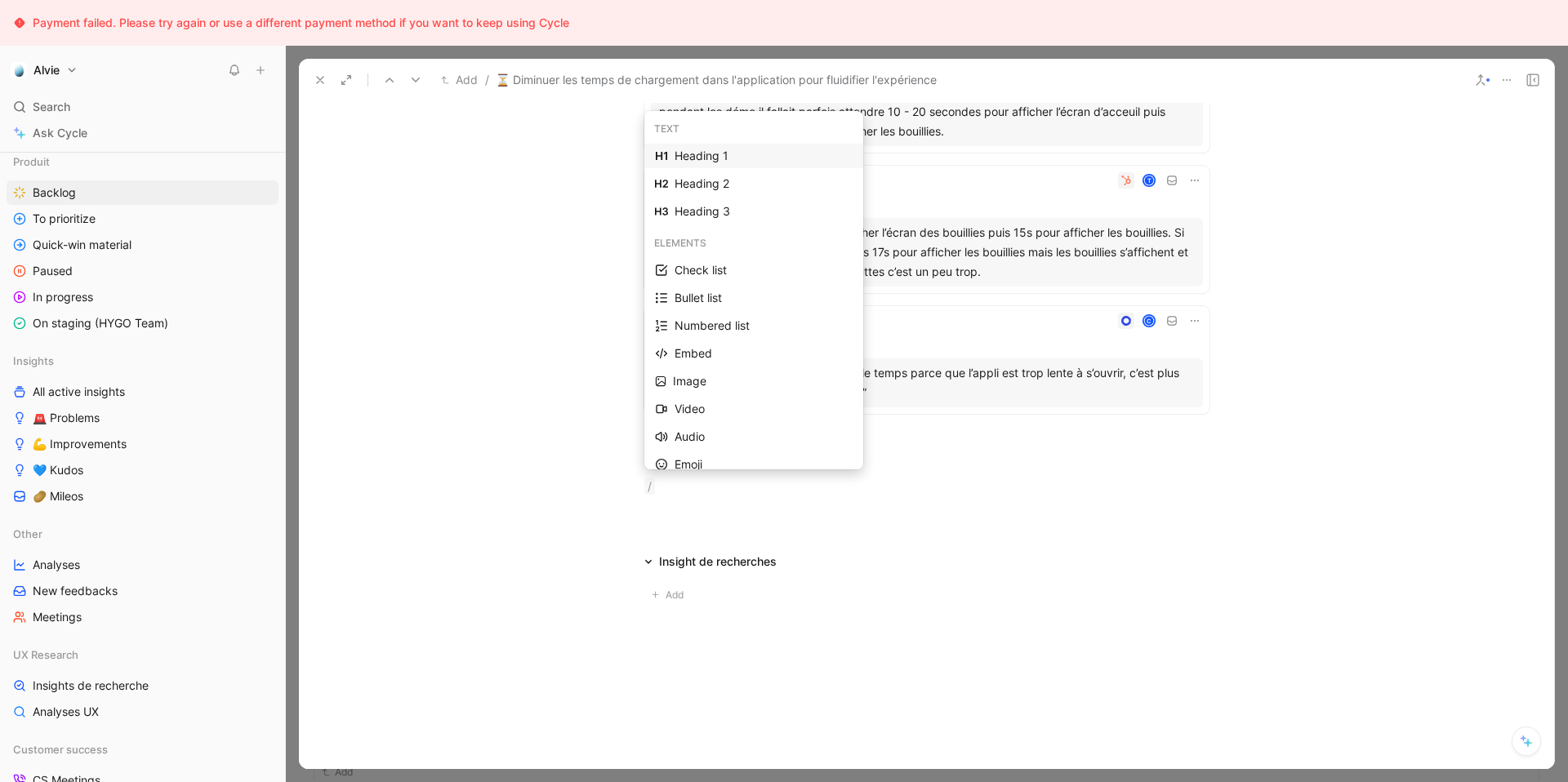 click on "Heading 1" at bounding box center (764, 156) 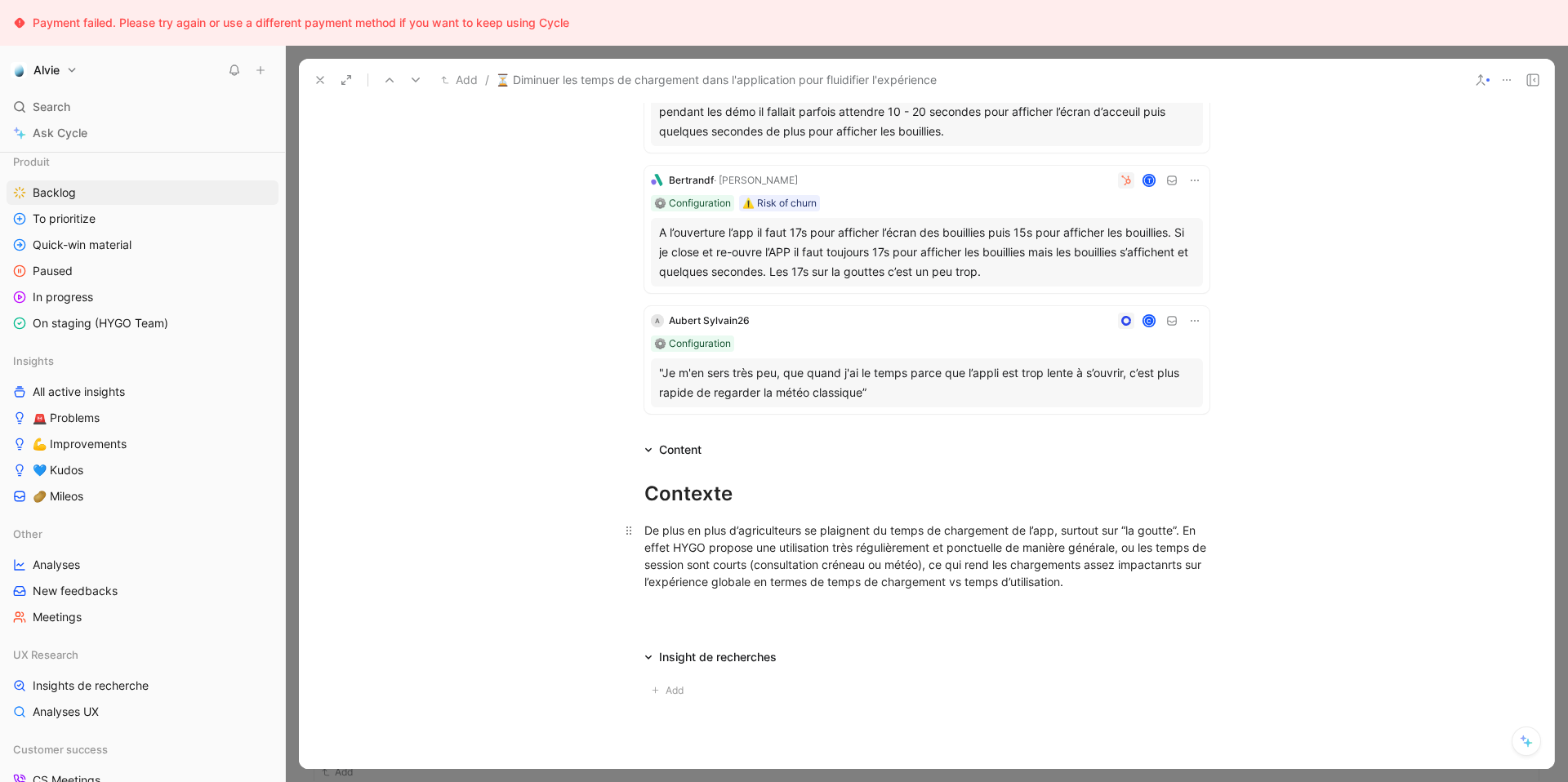 click on "De plus en plus d’agriculteurs se plaignent du temps de chargement de l’app, surtout sur “la goutte”. En effet HYGO propose une utilisation très régulièrement et ponctuelle de manière générale, ou les temps de session sont courts (consultation créneau ou météo), ce qui rend les chargements assez impactanrts sur l’expérience globale en termes de temps de chargement vs temps d’utilisation." at bounding box center (927, 556) 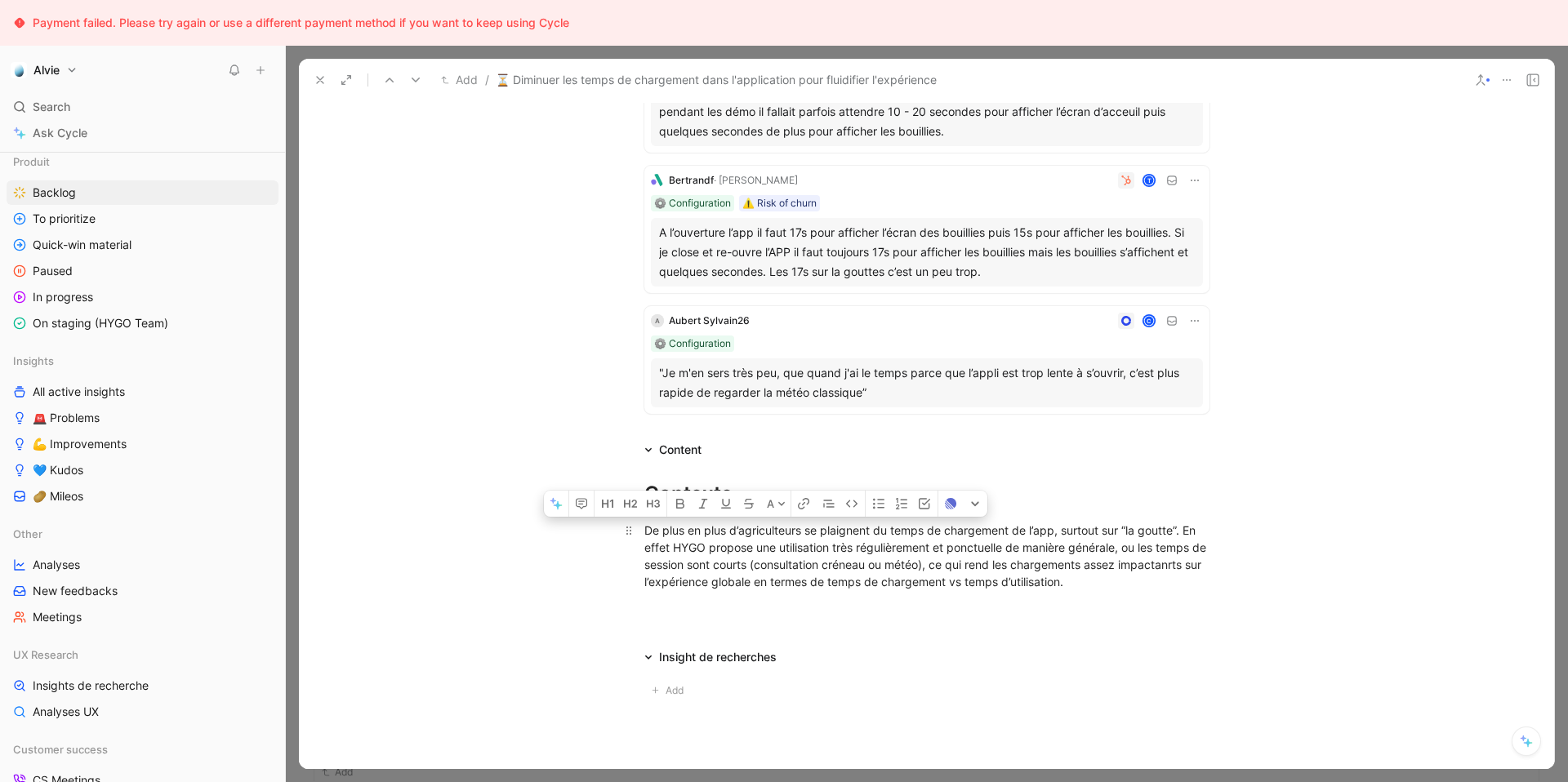 click on "De plus en plus d’agriculteurs se plaignent du temps de chargement de l’app, surtout sur “la goutte”. En effet HYGO propose une utilisation très régulièrement et ponctuelle de manière générale, ou les temps de session sont courts (consultation créneau ou météo), ce qui rend les chargements assez impactanrts sur l’expérience globale en termes de temps de chargement vs temps d’utilisation." at bounding box center (927, 556) 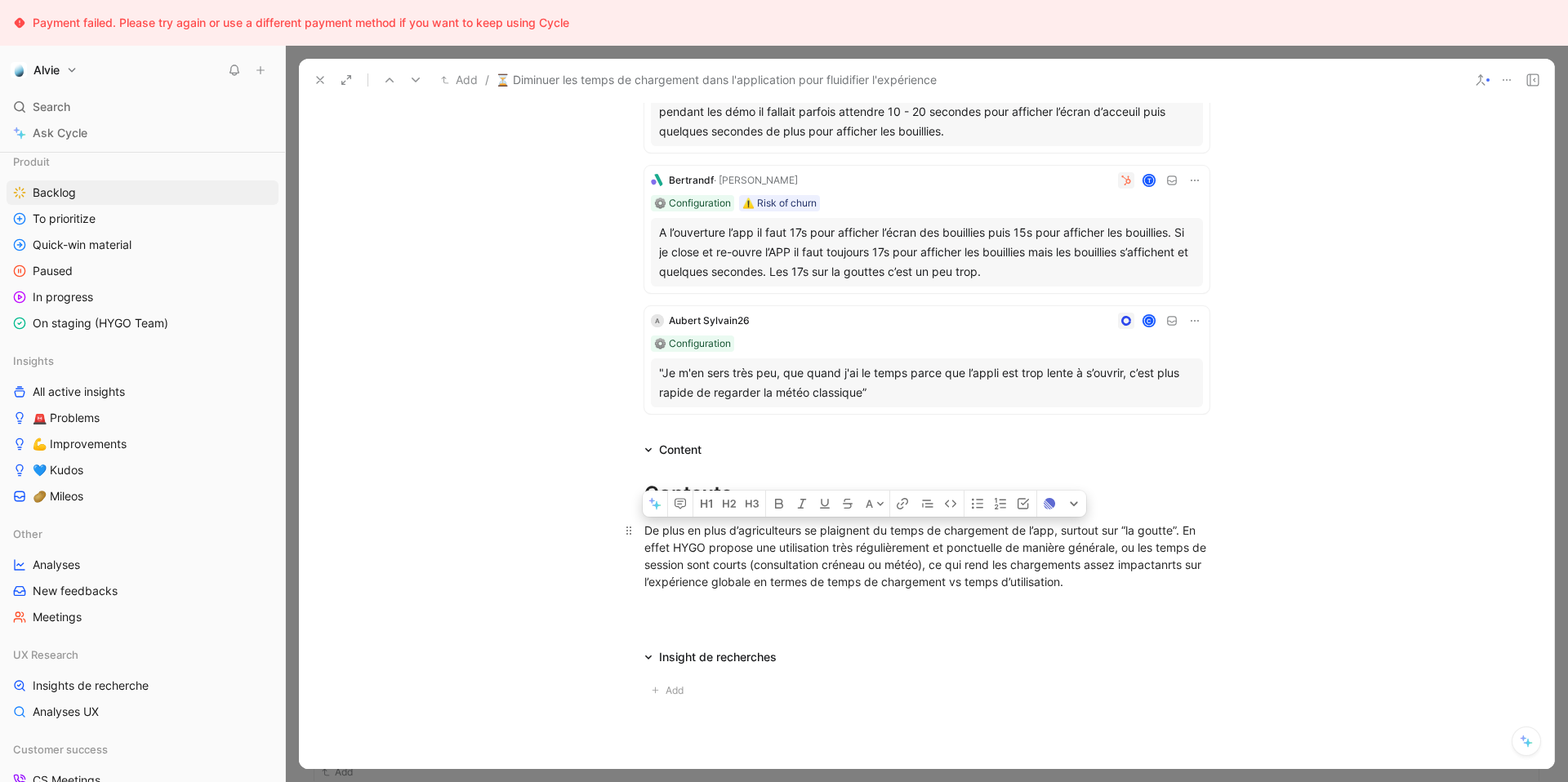 copy on "De plus en plus d’agriculteurs se plaignent du temps de chargement de l’app, surtout sur “la goutte”. En effet HYGO propose une utilisation très régulièrement et ponctuelle de manière générale, ou les temps de session sont courts (consultation créneau ou météo), ce qui rend les chargements assez impactanrts sur l’expérience globale en termes de temps de chargement vs temps d’utilisation." 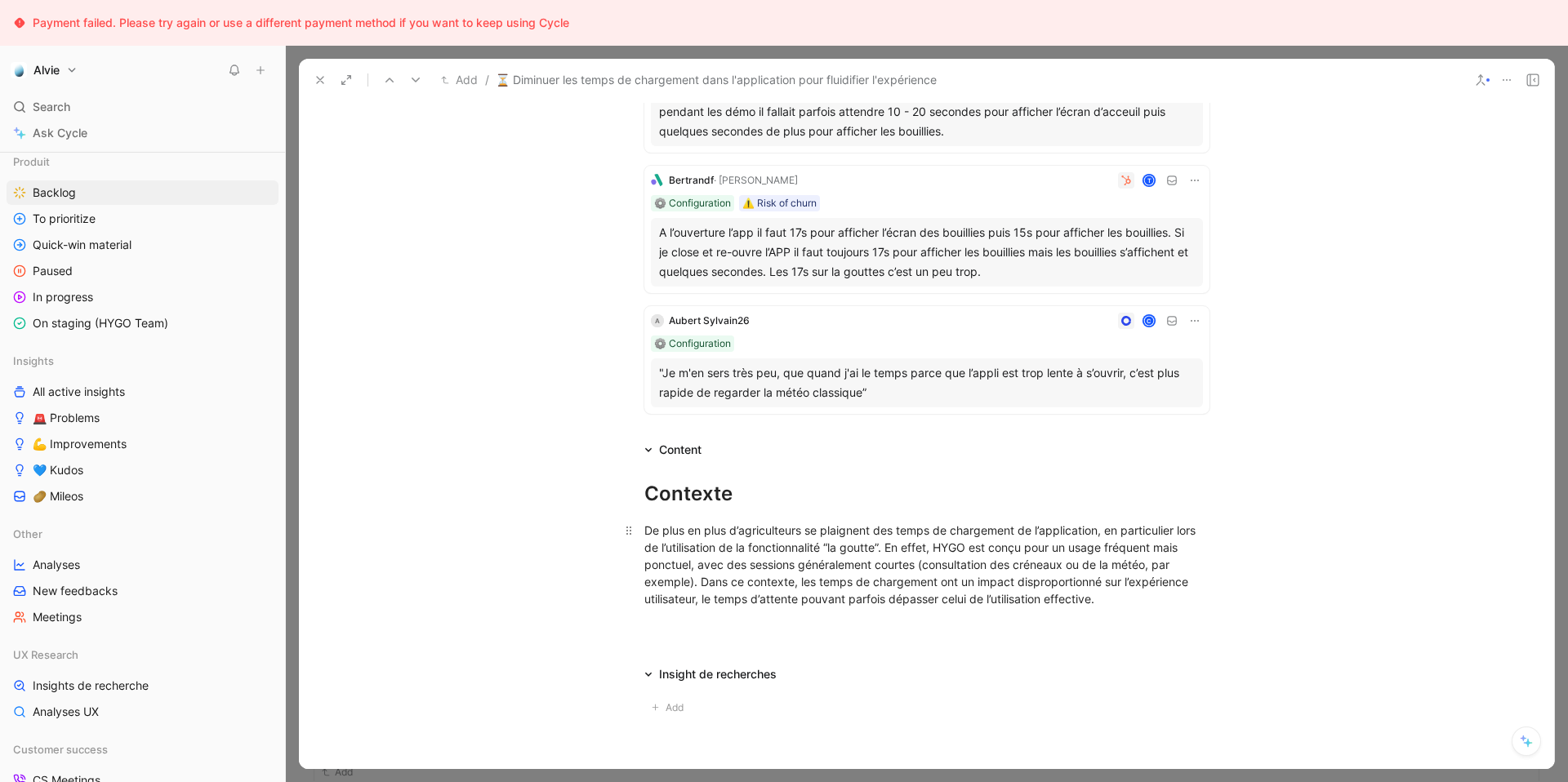 click on "De plus en plus d’agriculteurs se plaignent des temps de chargement de l’application, en particulier lors de l’utilisation de la fonctionnalité “la goutte”. En effet, HYGO est conçu pour un usage fréquent mais ponctuel, avec des sessions généralement courtes (consultation des créneaux ou de la météo, par exemple). Dans ce contexte, les temps de chargement ont un impact disproportionné sur l’expérience utilisateur, le temps d’attente pouvant parfois dépasser celui de l’utilisation effective." at bounding box center [927, 564] 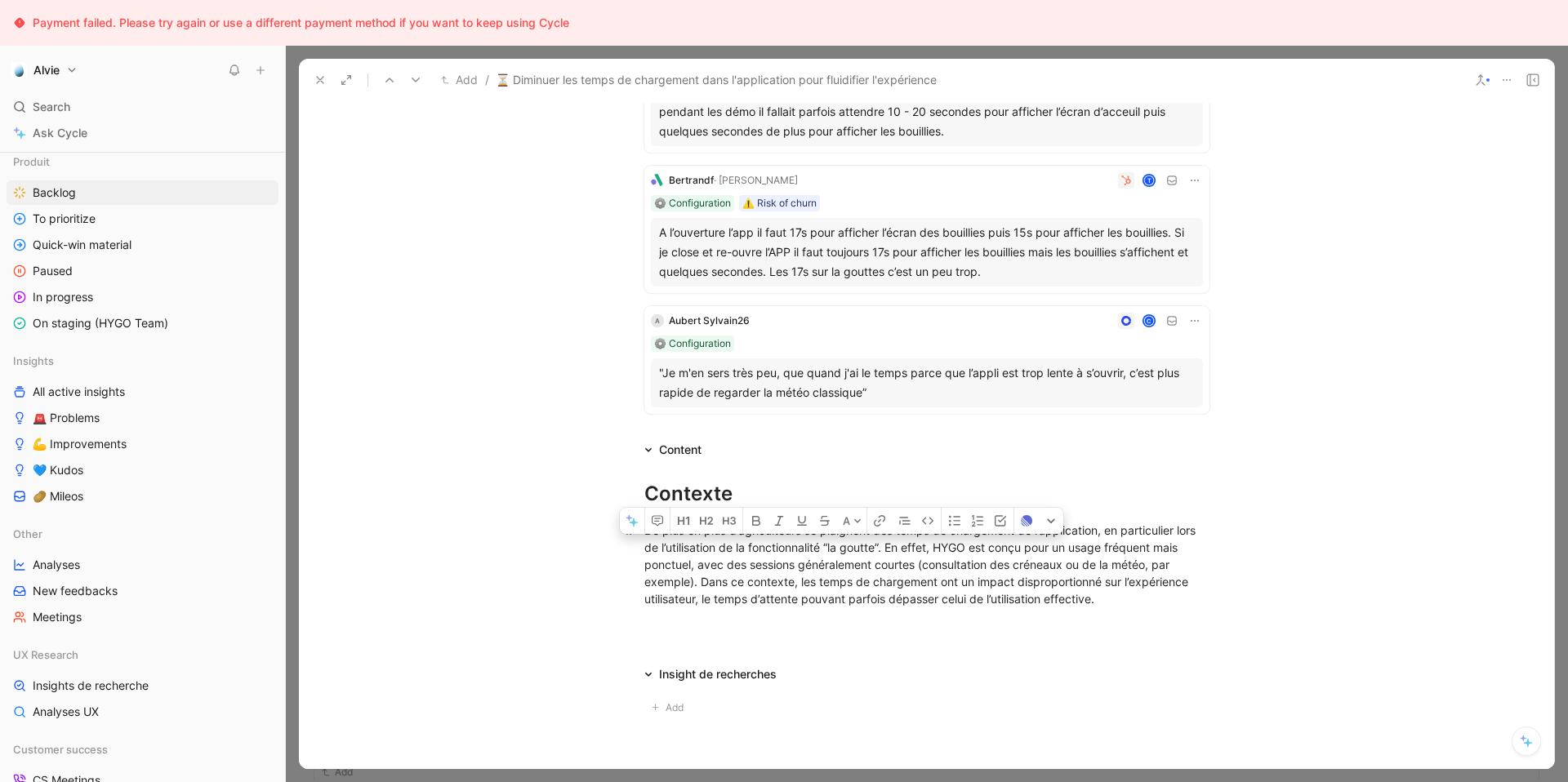 click on "De plus en plus d’agriculteurs se plaignent des temps de chargement de l’application, en particulier lors de l’utilisation de la fonctionnalité “la goutte”. En effet, HYGO est conçu pour un usage fréquent mais ponctuel, avec des sessions généralement courtes (consultation des créneaux ou de la météo, par exemple). Dans ce contexte, les temps de chargement ont un impact disproportionné sur l’expérience utilisateur, le temps d’attente pouvant parfois dépasser celui de l’utilisation effective." at bounding box center (927, 564) 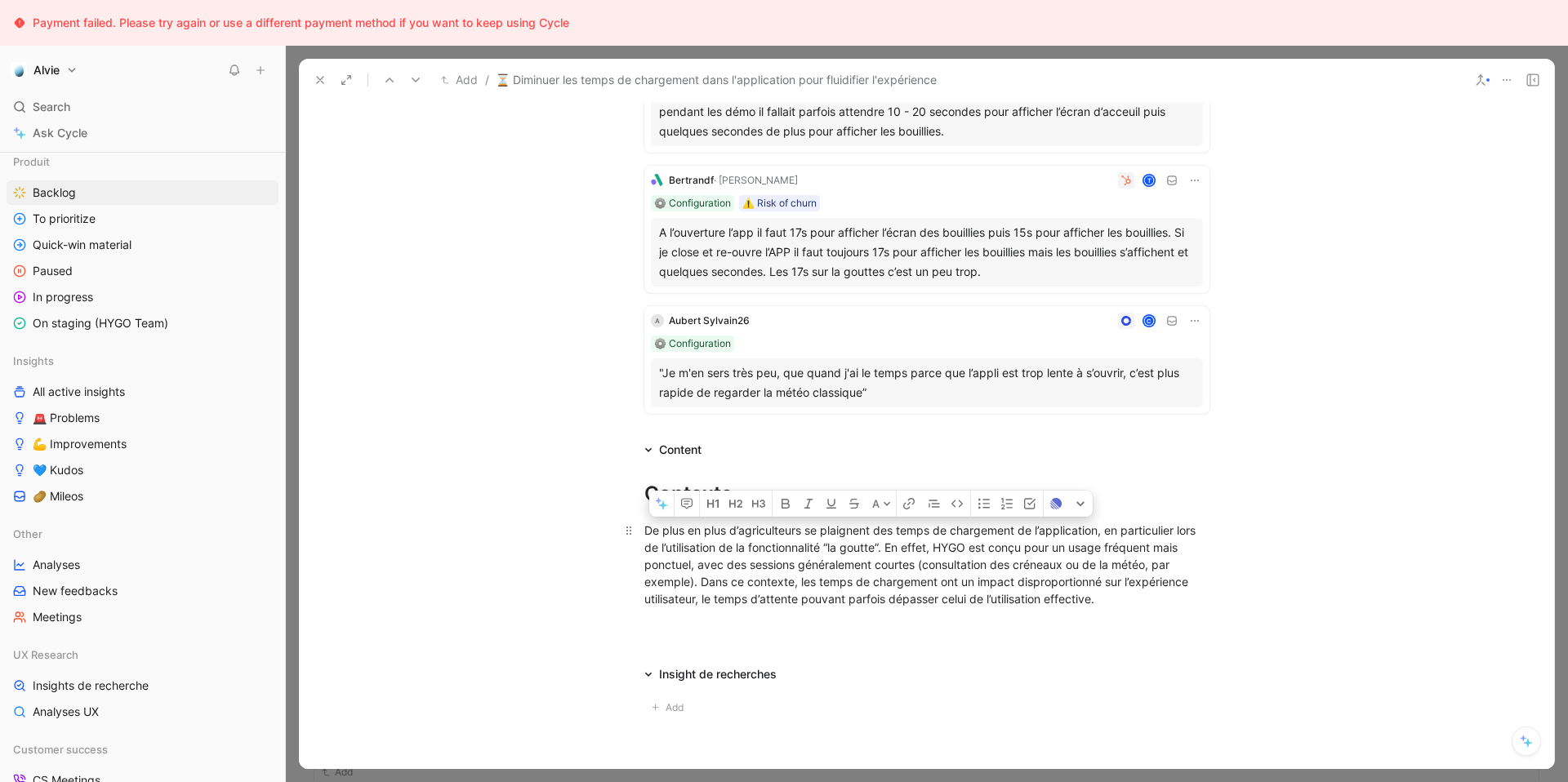 copy on "De plus en plus d’agriculteurs se plaignent des temps de chargement de l’application, en particulier lors de l’utilisation de la fonctionnalité “la goutte”. En effet, HYGO est conçu pour un usage fréquent mais ponctuel, avec des sessions généralement courtes (consultation des créneaux ou de la météo, par exemple). Dans ce contexte, les temps de chargement ont un impact disproportionné sur l’expérience utilisateur, le temps d’attente pouvant parfois dépasser celui de l’utilisation effective." 